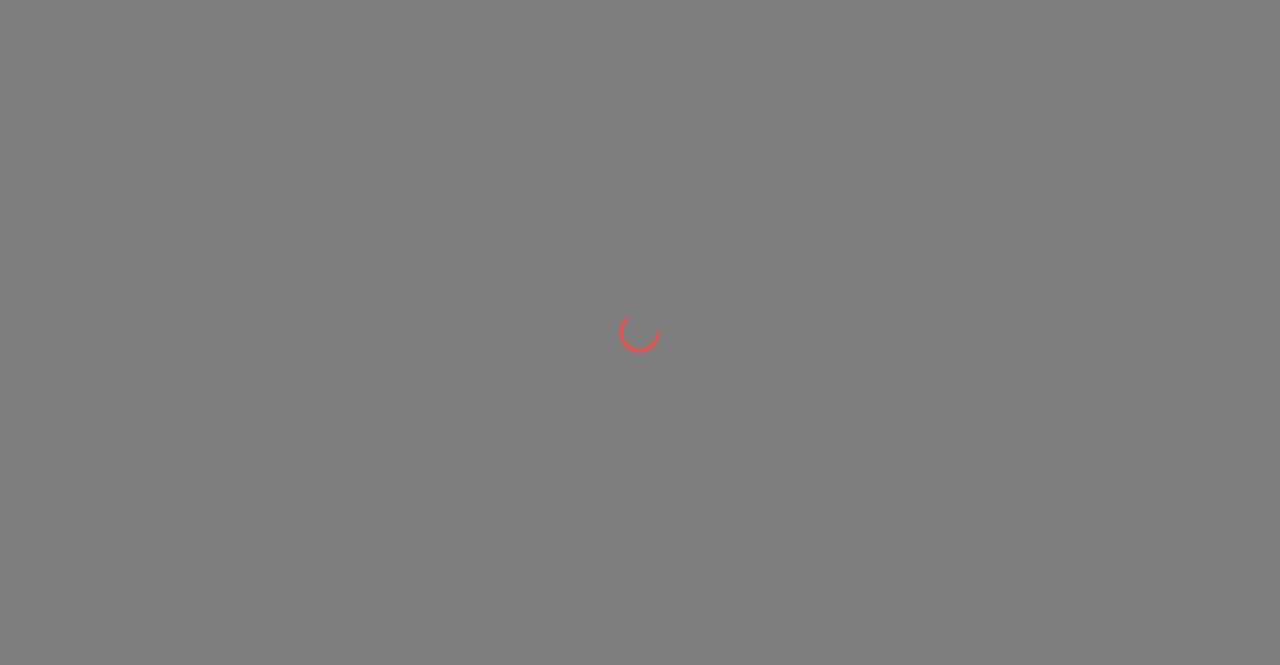 scroll, scrollTop: 0, scrollLeft: 0, axis: both 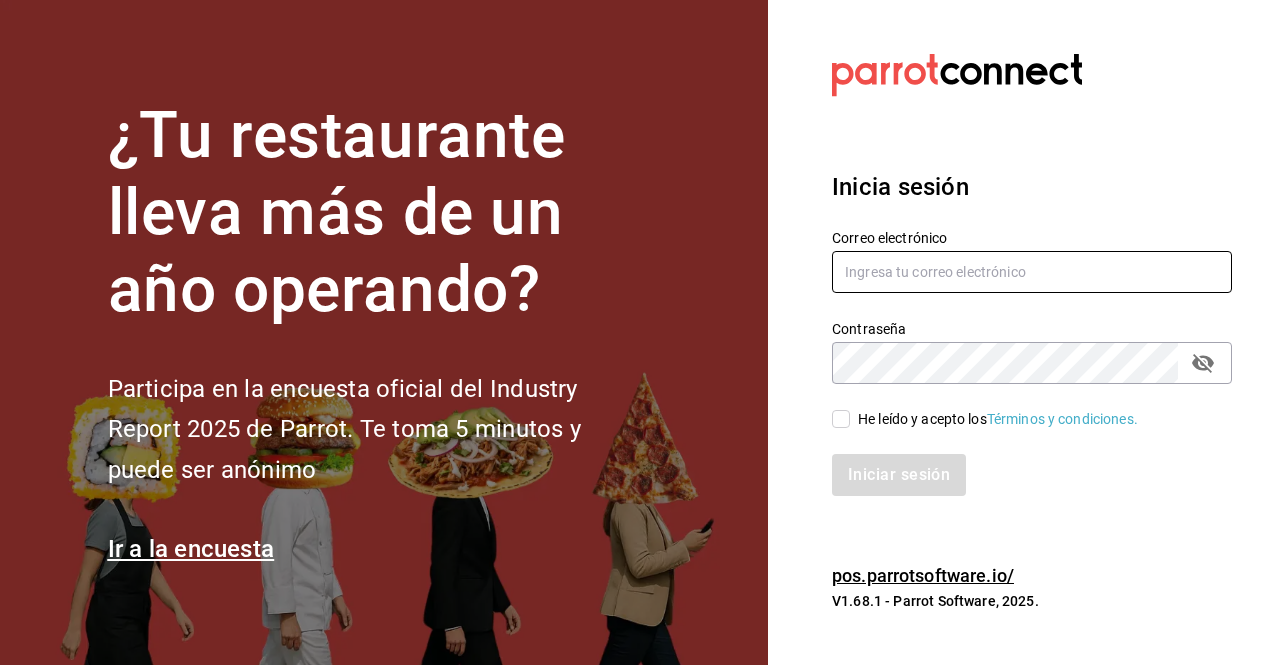 type on "[EMAIL]" 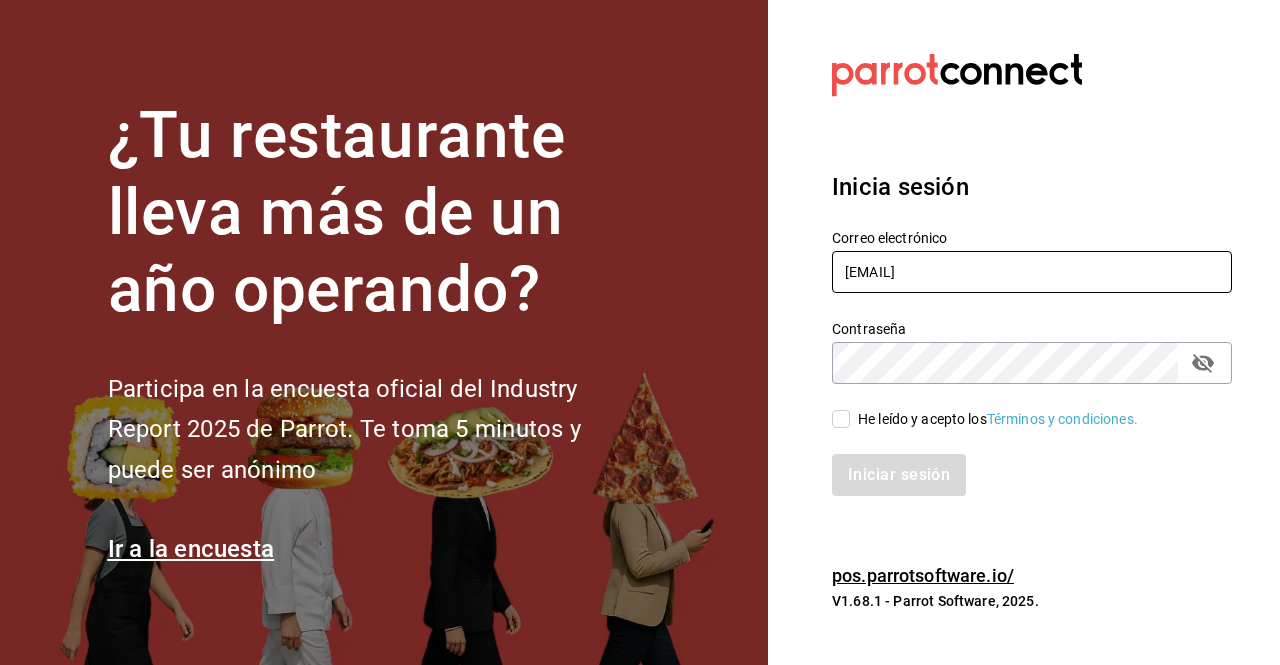 click on "[EMAIL]" at bounding box center [1032, 272] 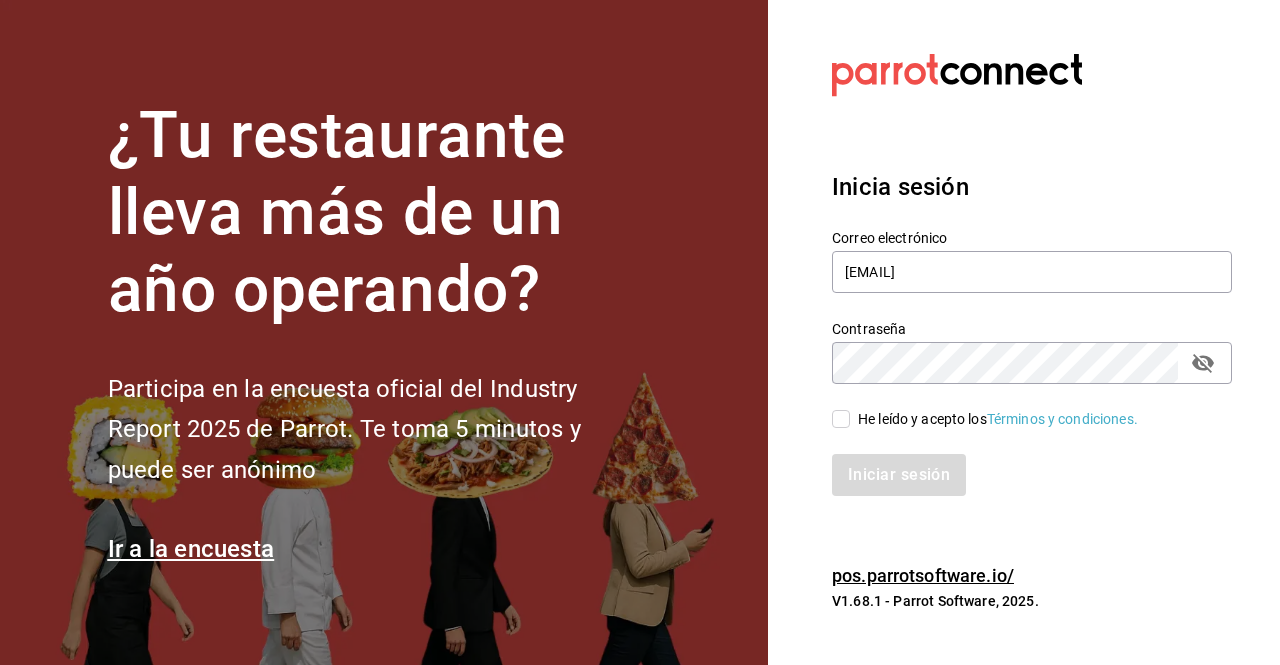 click on "He leído y acepto los  Términos y condiciones." at bounding box center [841, 419] 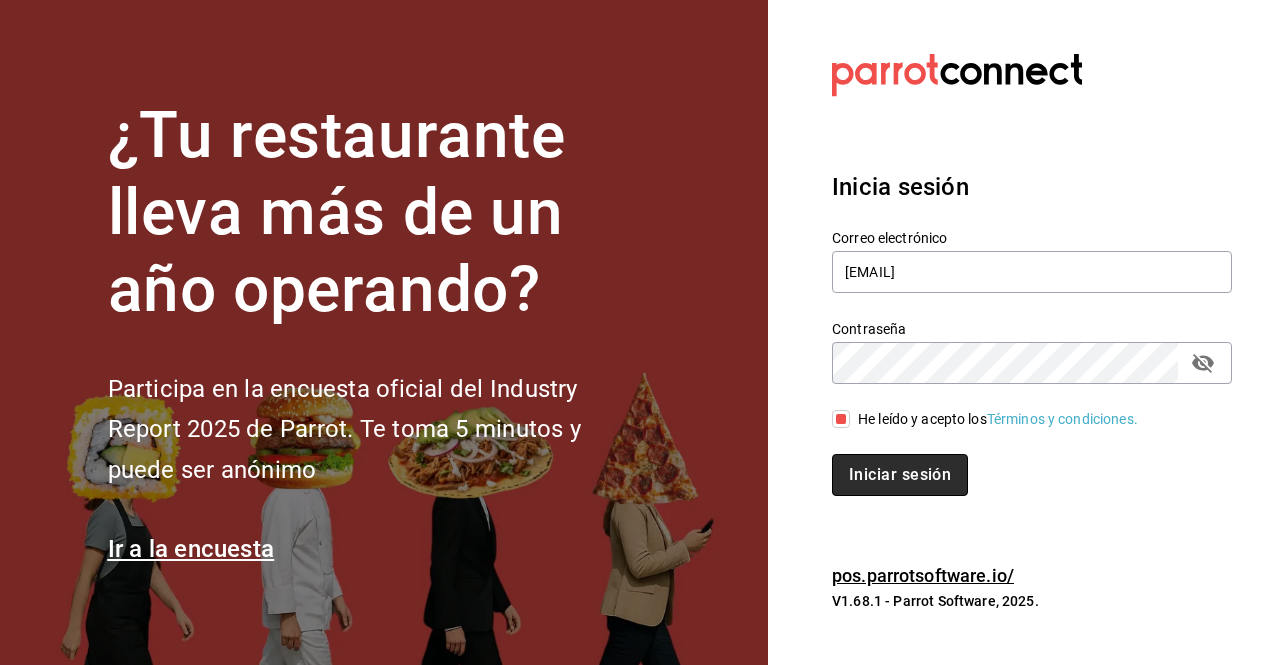 click on "Iniciar sesión" at bounding box center (900, 475) 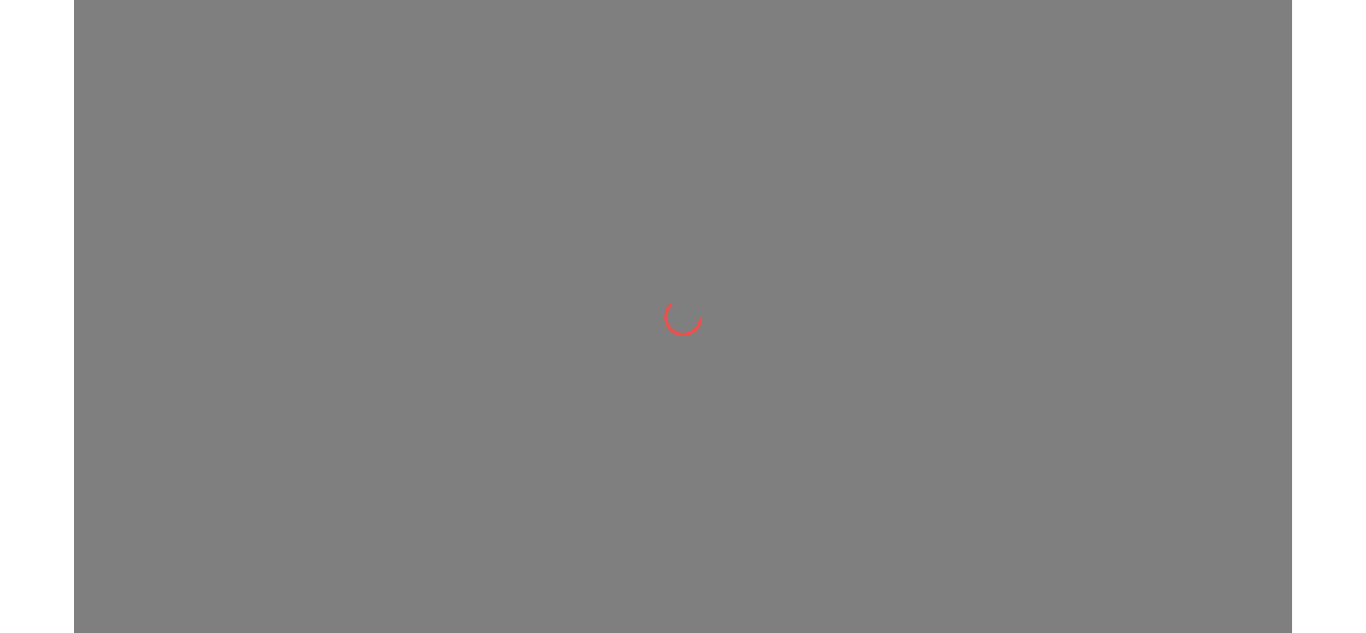 scroll, scrollTop: 0, scrollLeft: 0, axis: both 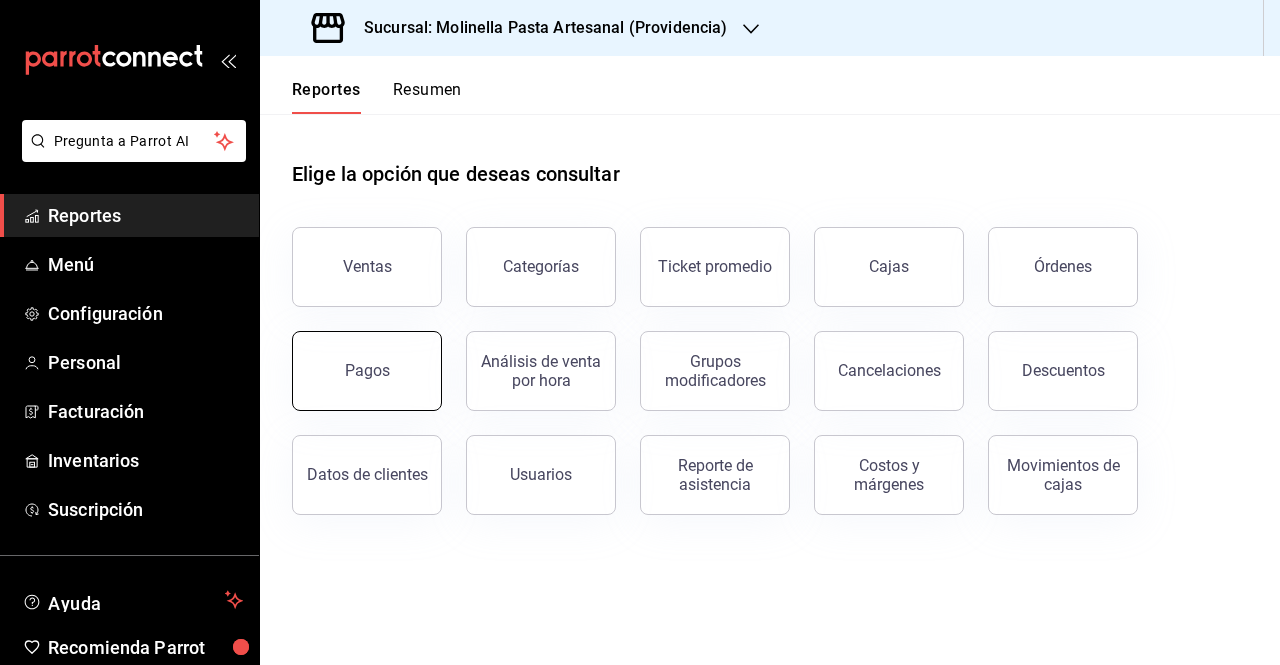 click on "Pagos" at bounding box center (367, 370) 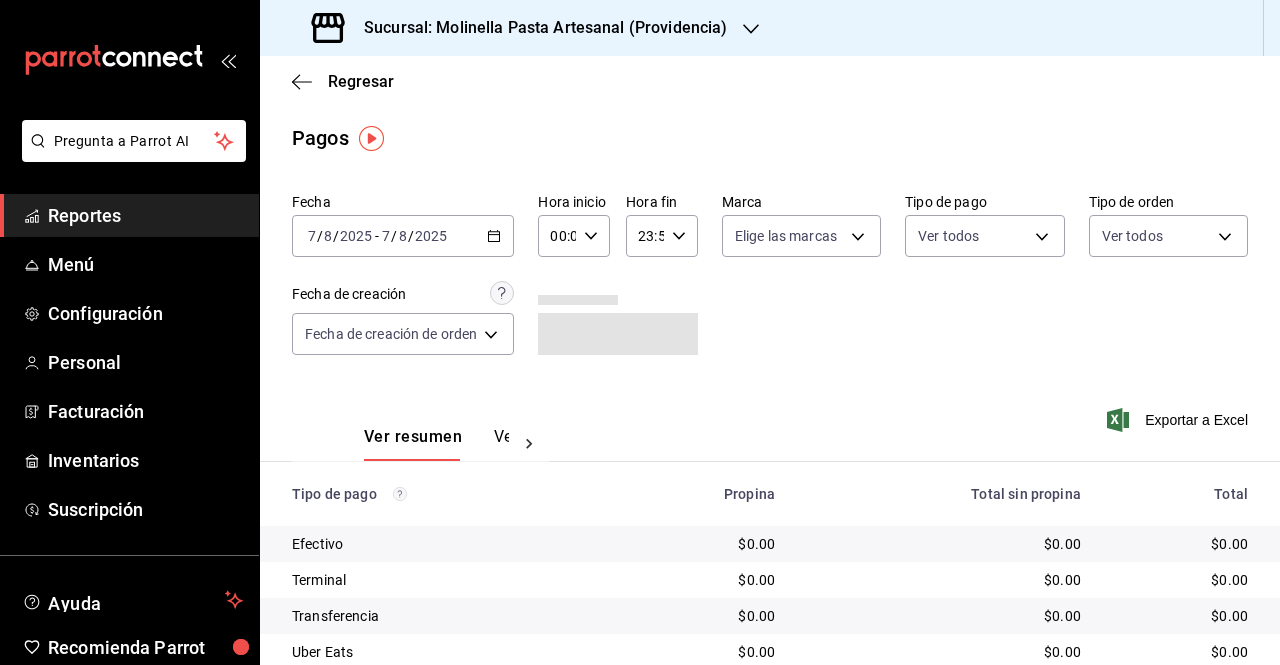 click 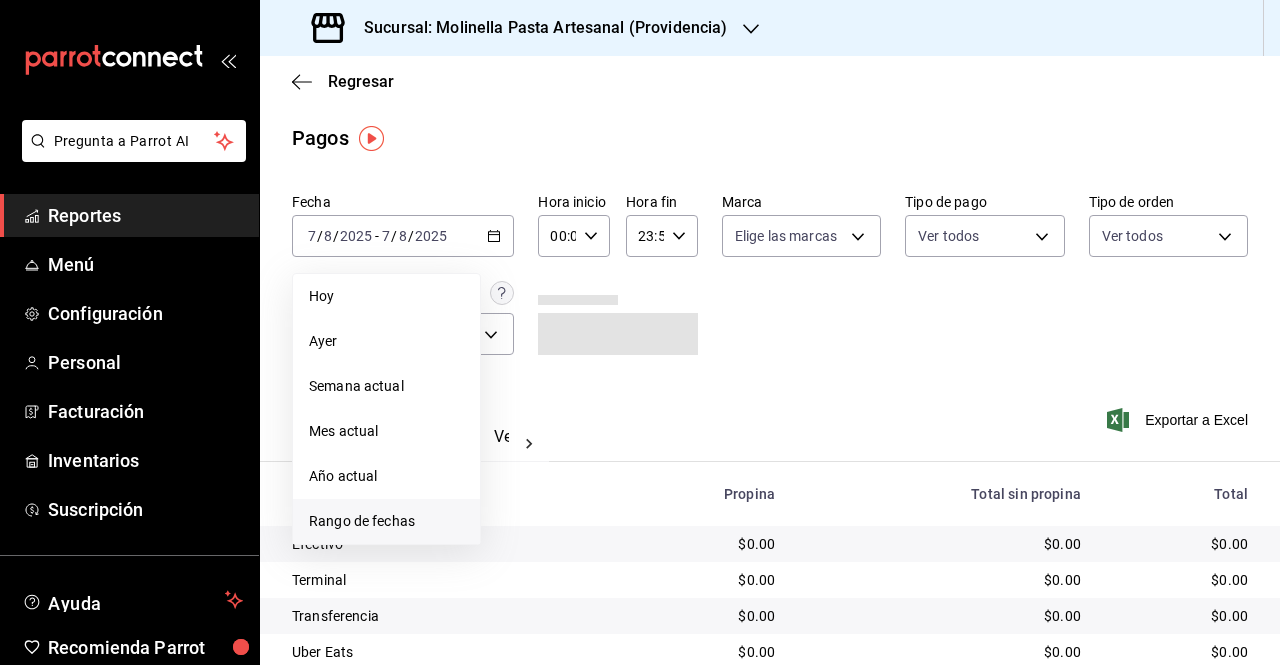 click on "Rango de fechas" at bounding box center [386, 521] 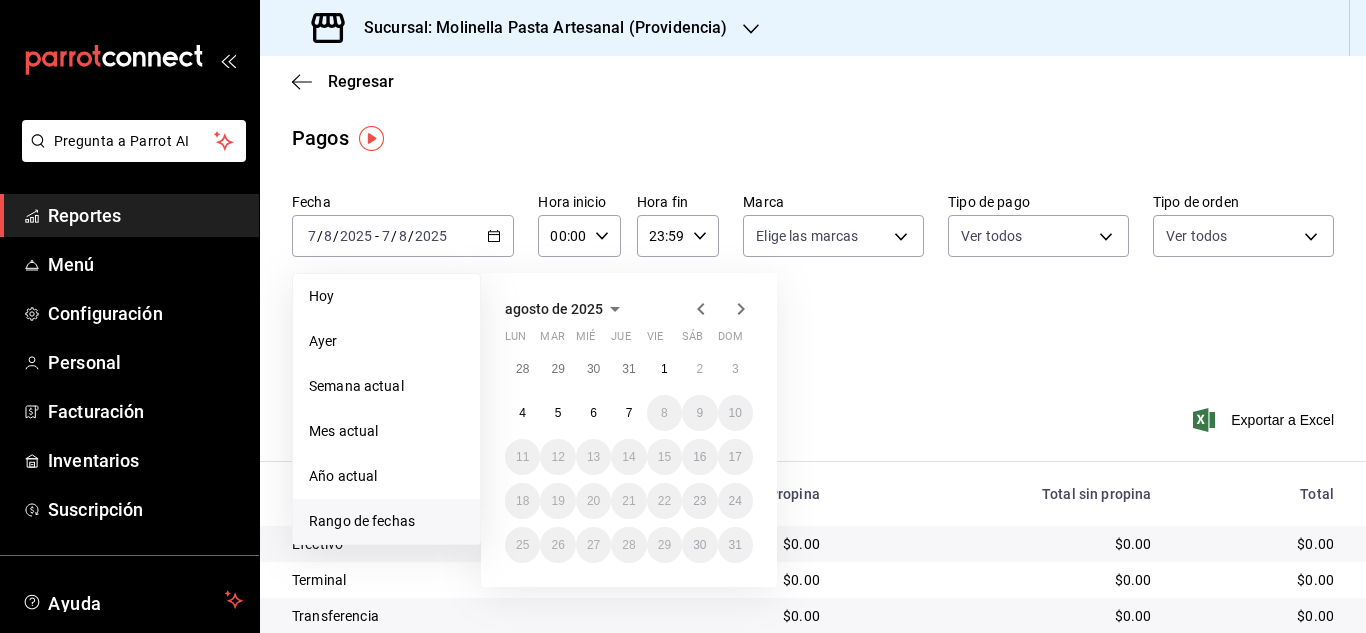 click 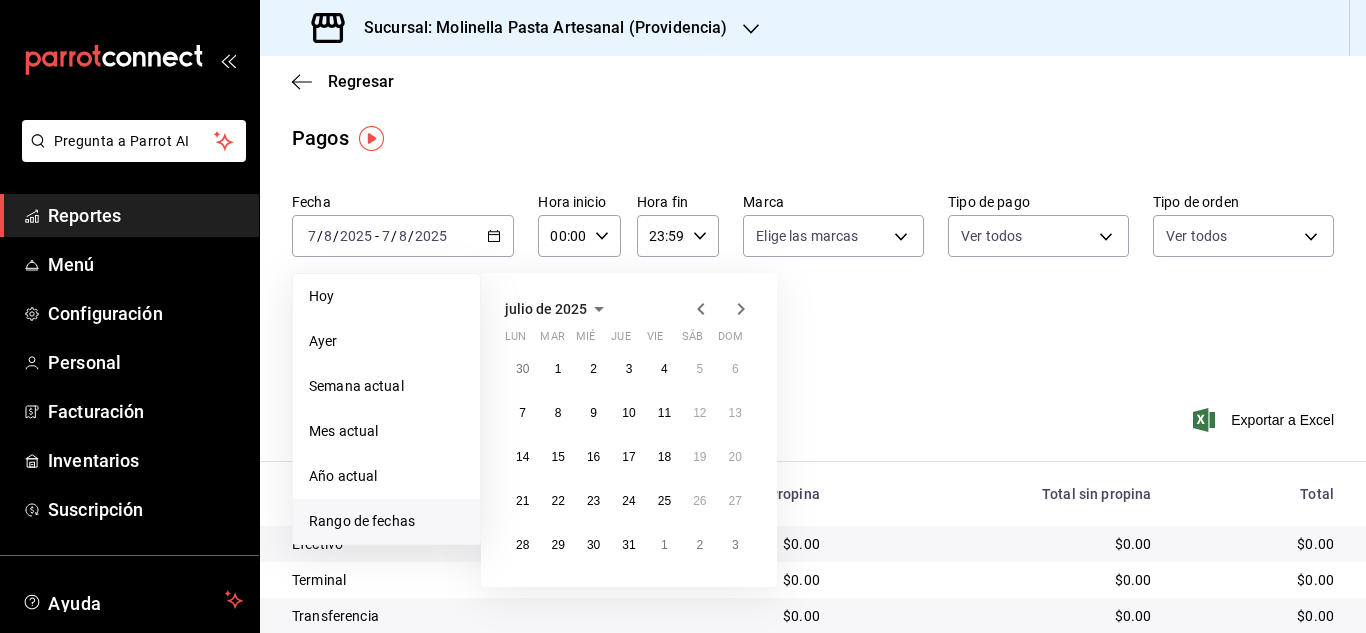 click 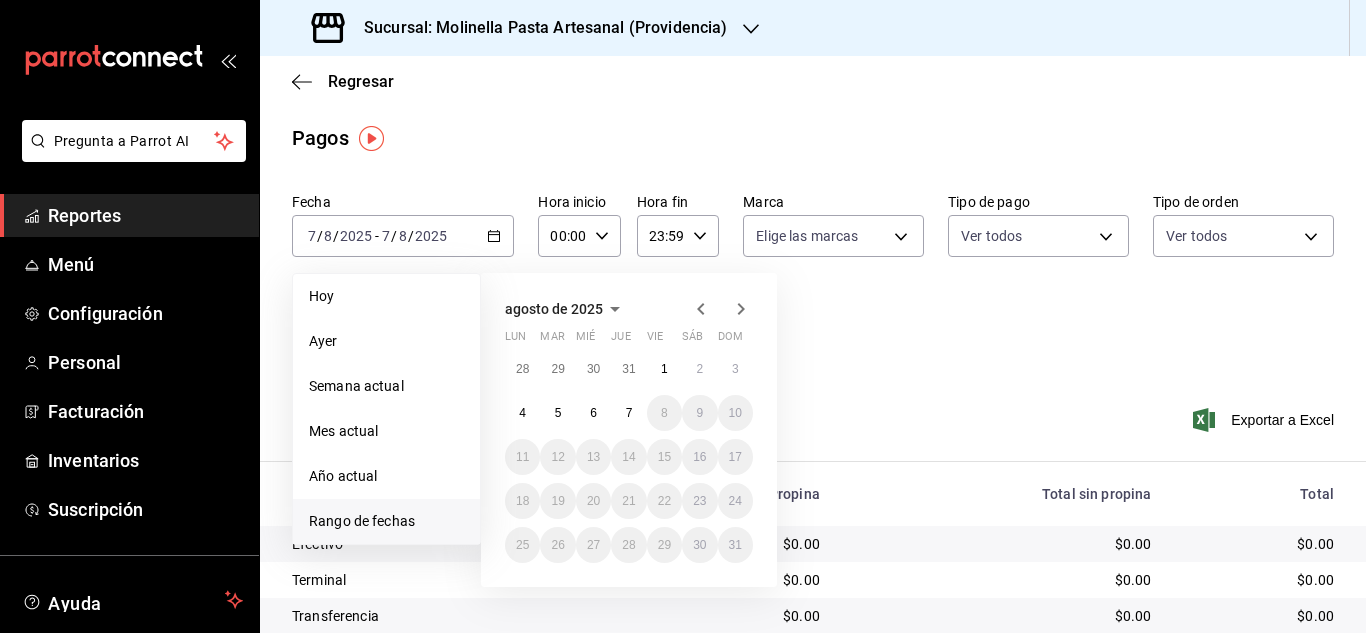 click 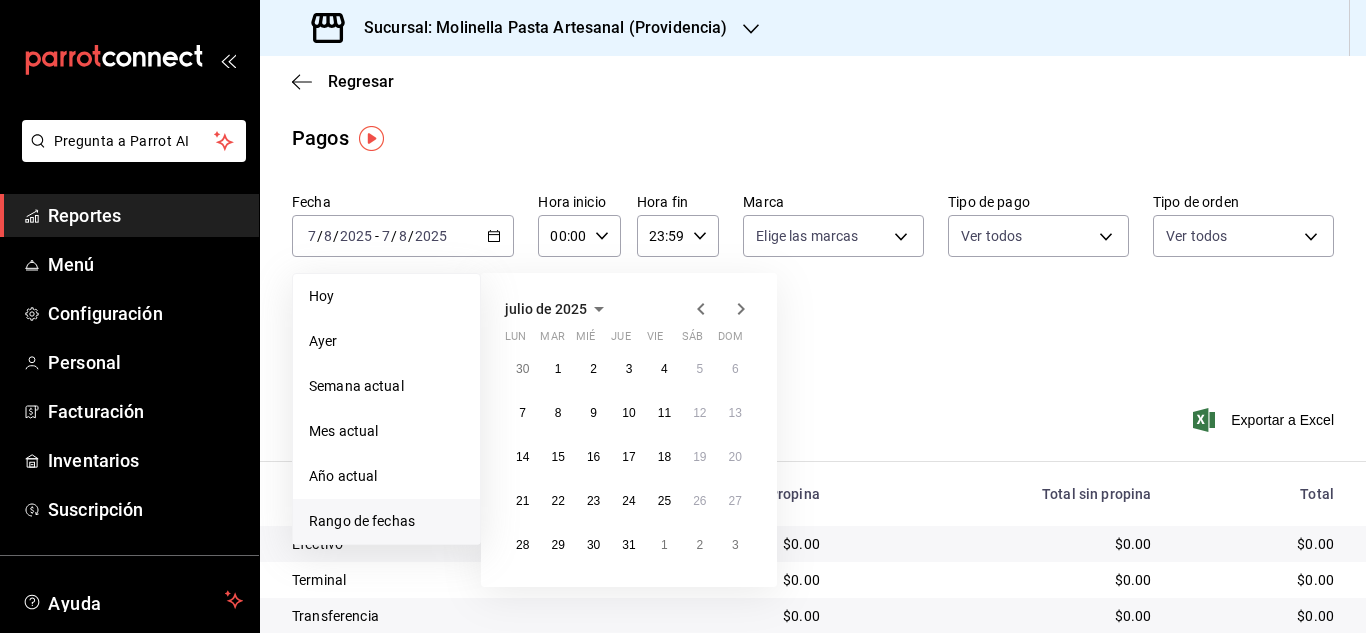 click 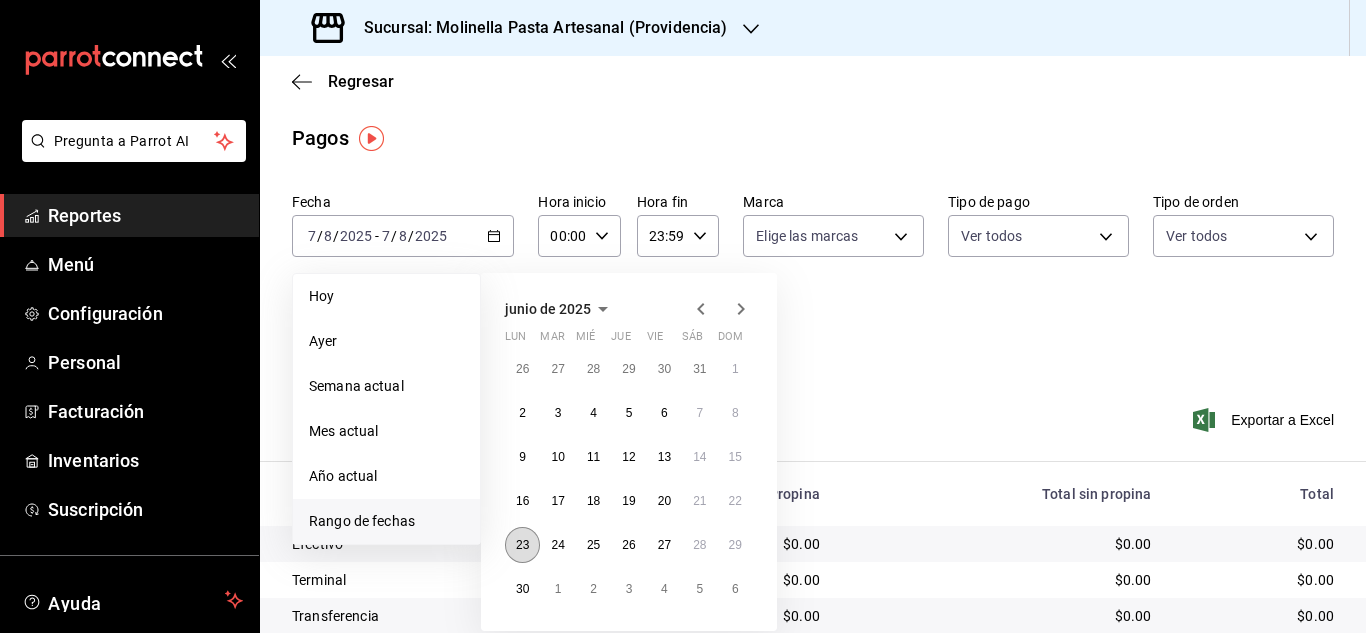 click on "23" at bounding box center [522, 545] 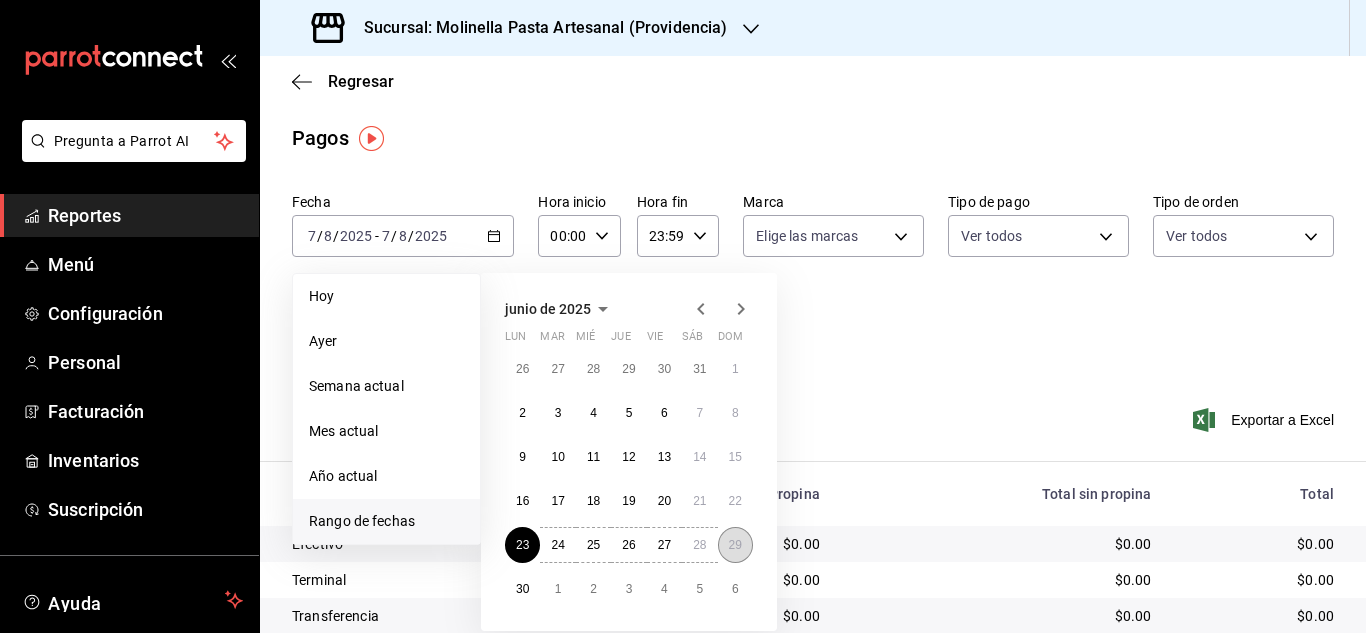click on "29" at bounding box center [735, 545] 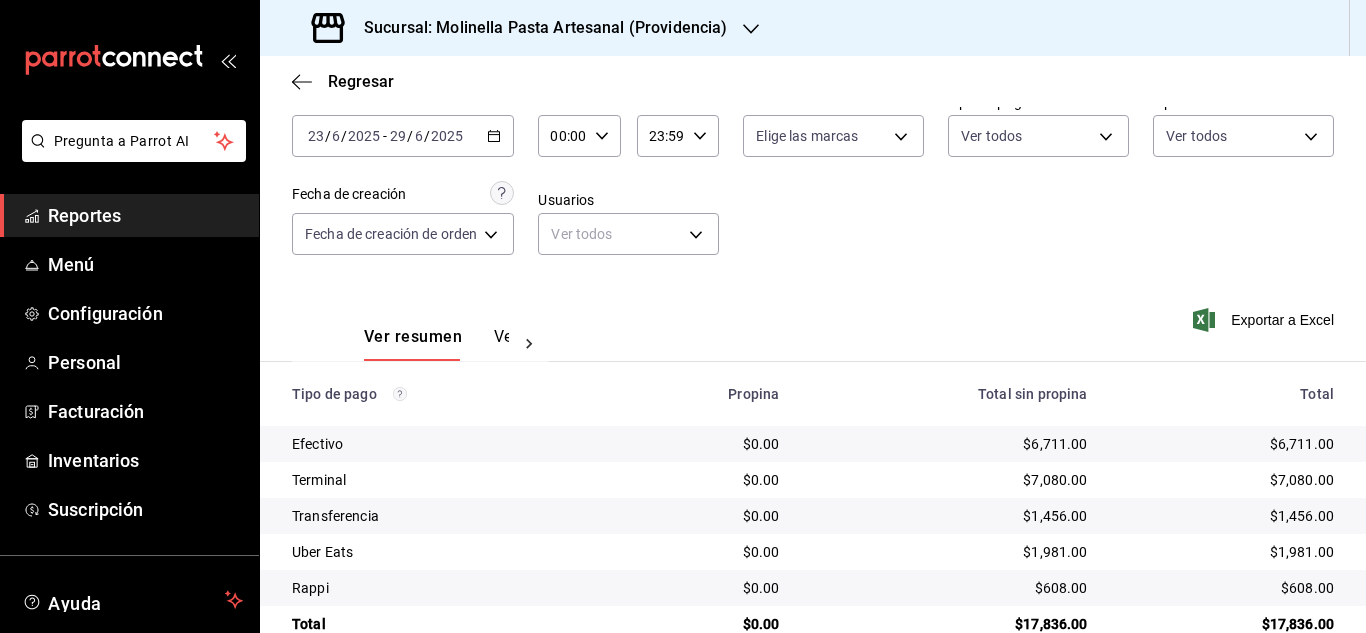 scroll, scrollTop: 0, scrollLeft: 0, axis: both 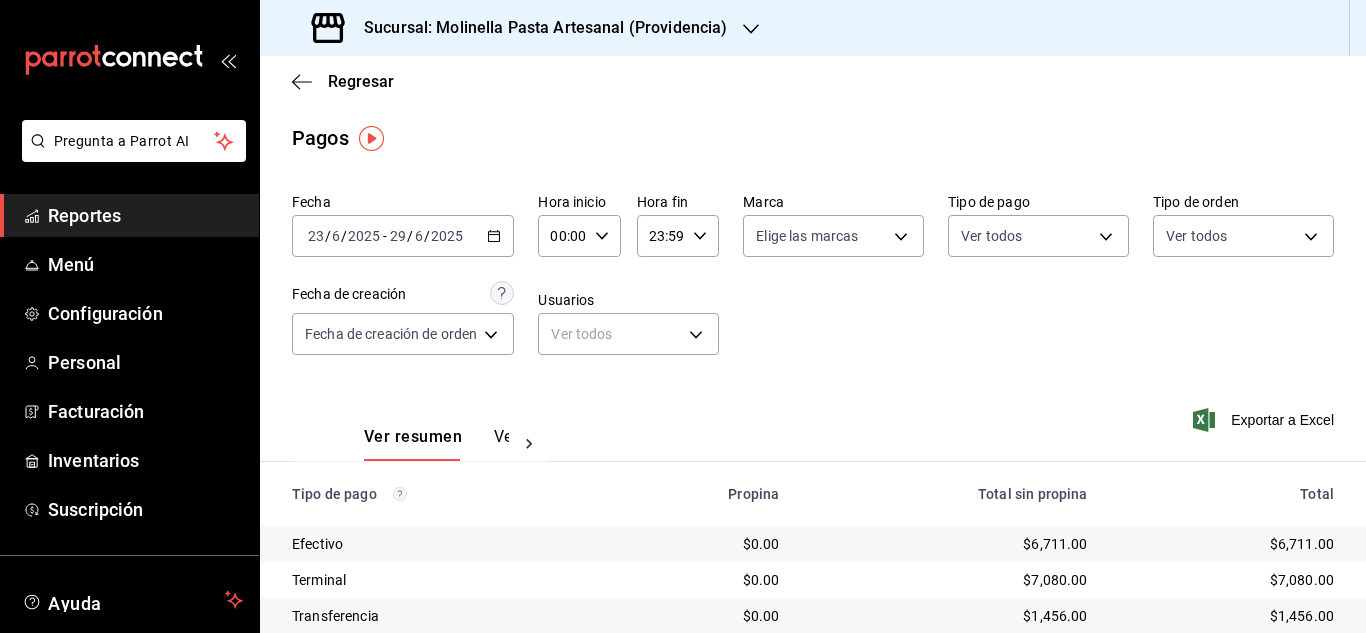 click on "Sucursal: Molinella Pasta Artesanal (Providencia)" at bounding box center (537, 28) 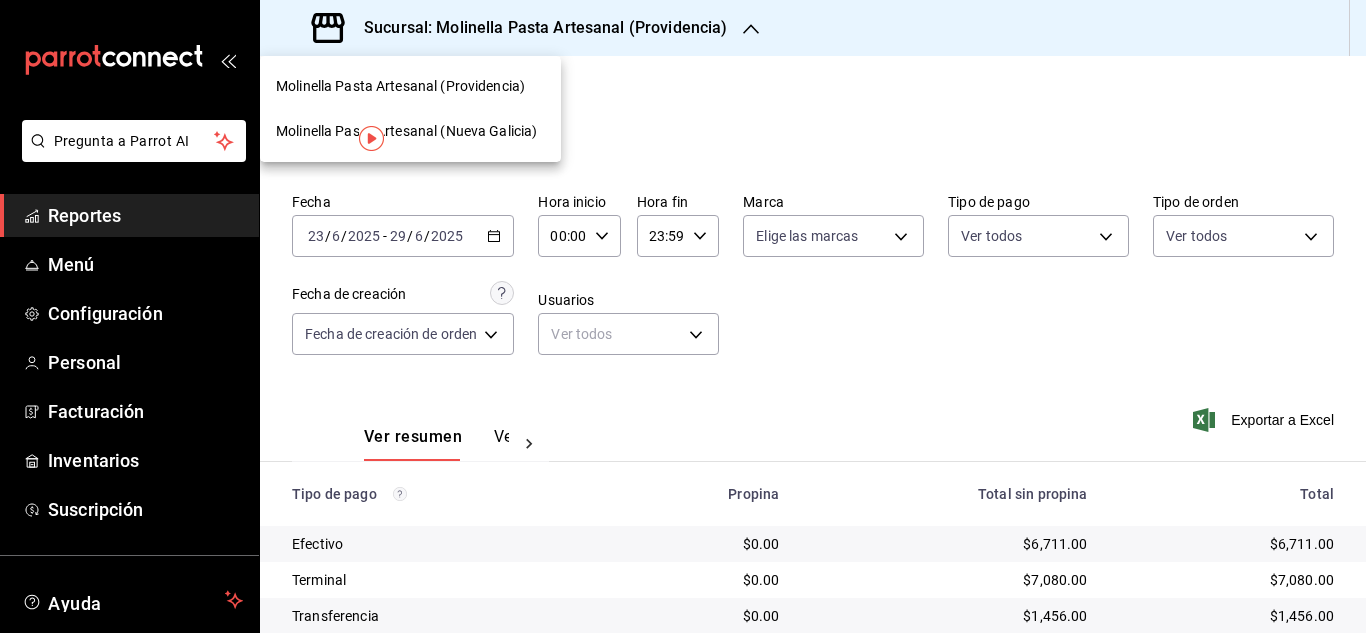 click on "Molinella Pasta Artesanal (Nueva Galicia)" at bounding box center [406, 131] 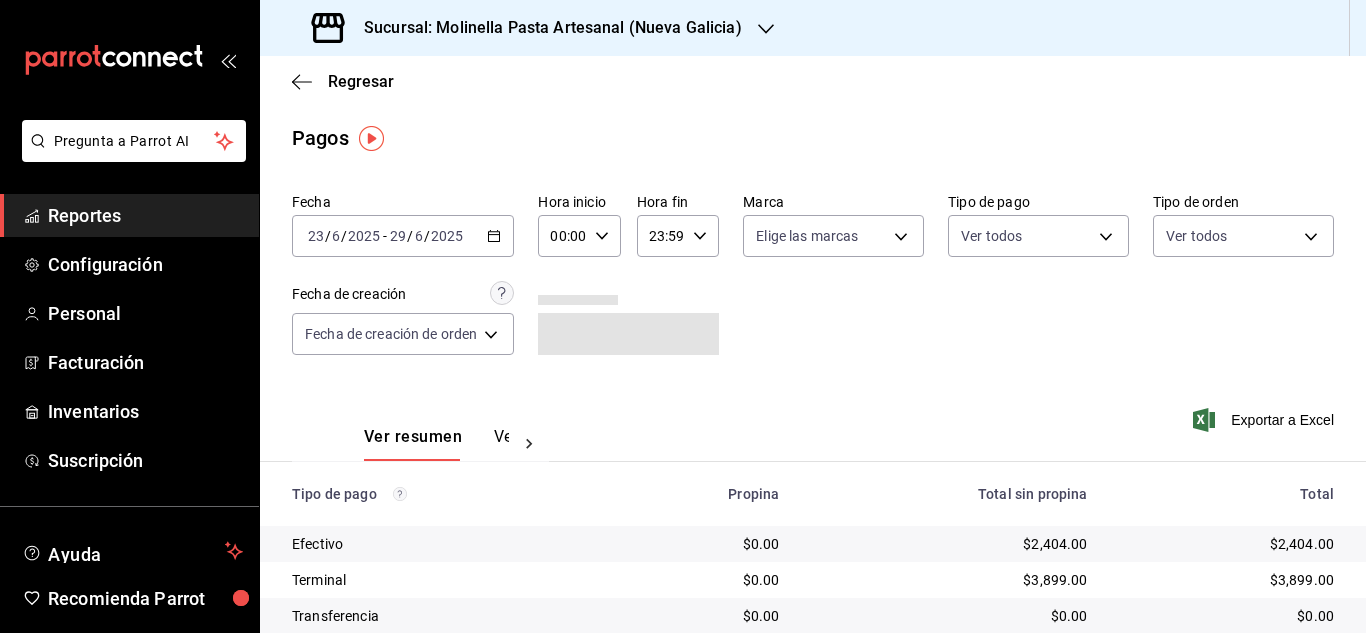 click 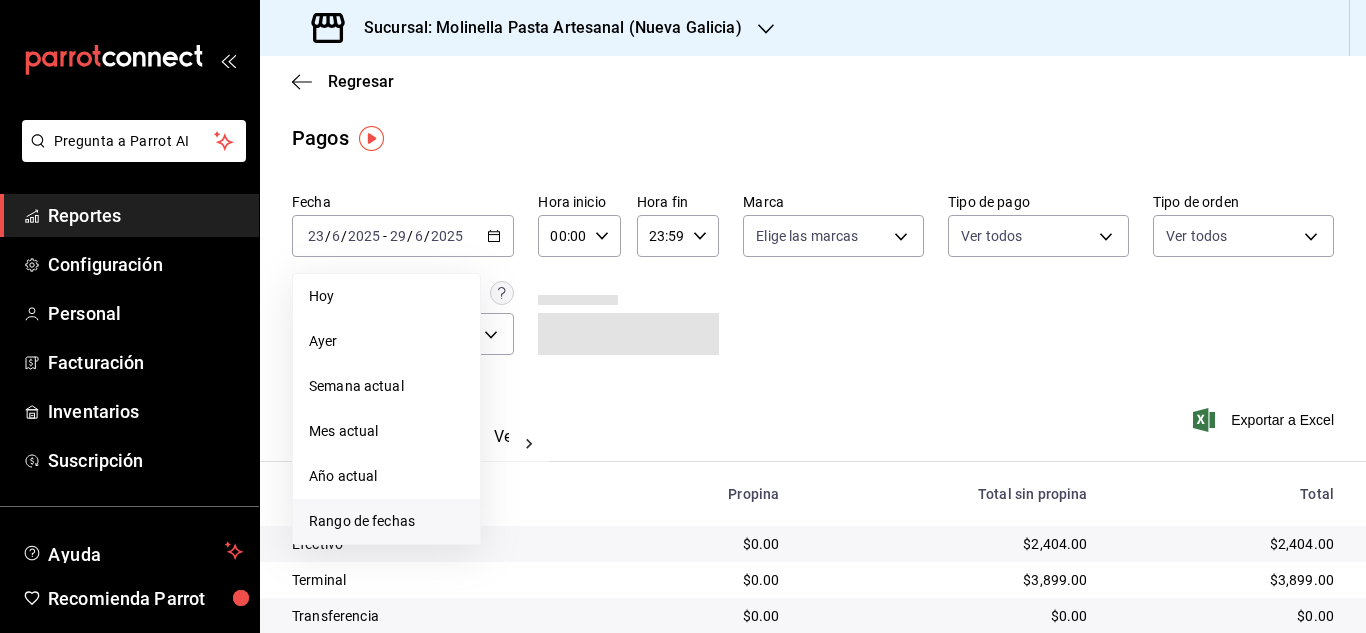 click on "Rango de fechas" at bounding box center (386, 521) 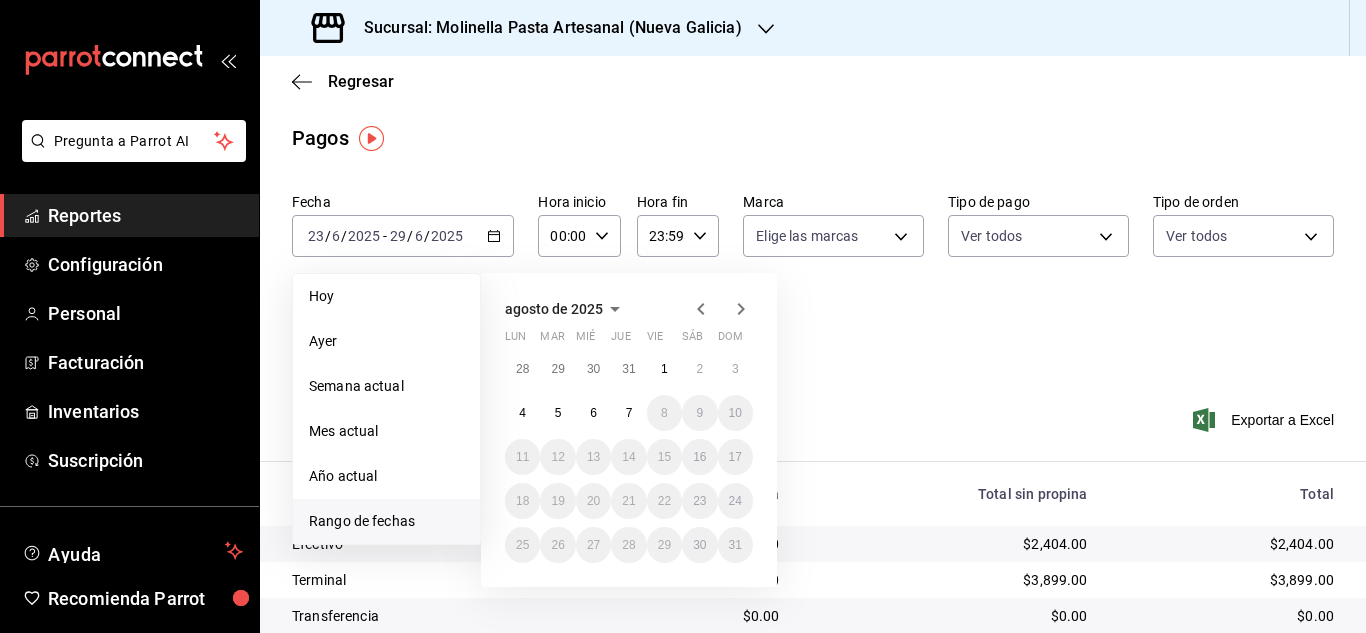 click 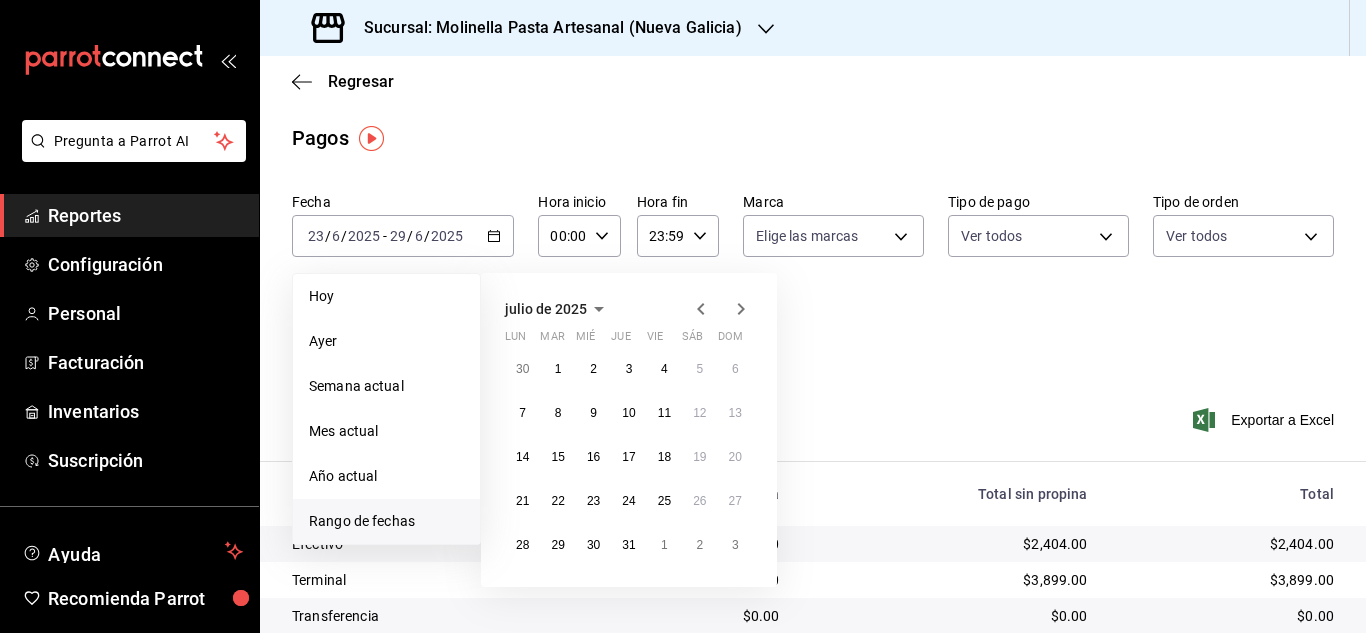 click 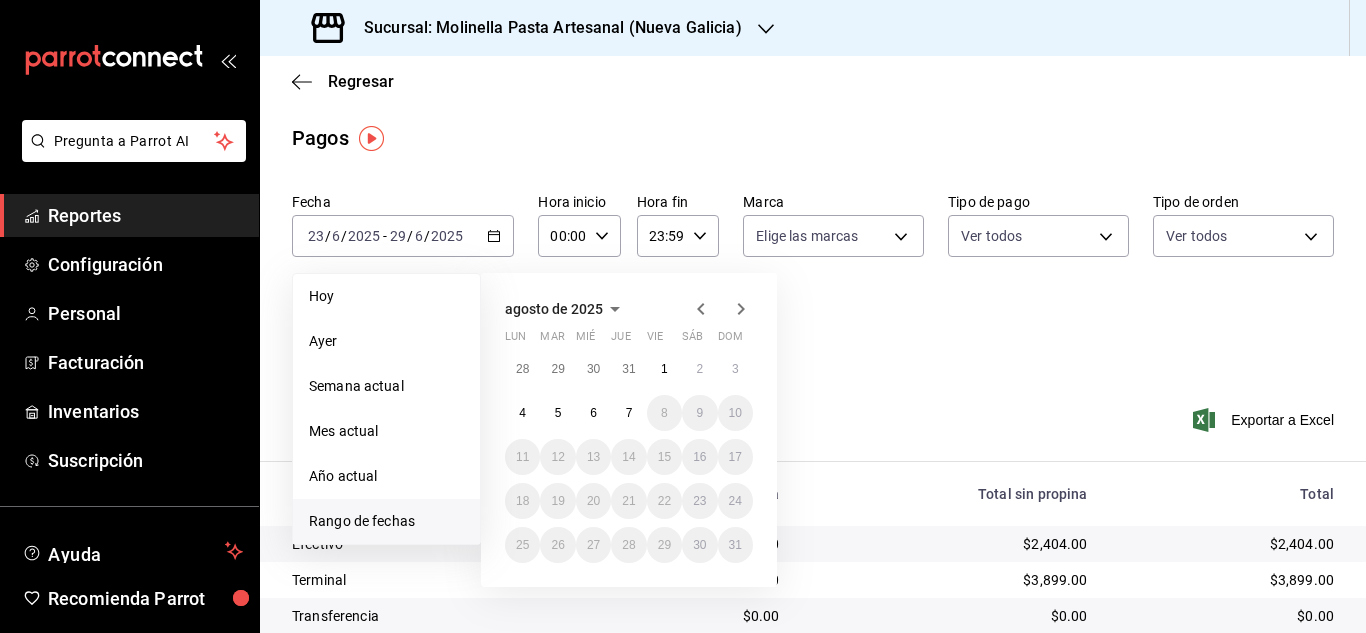 click 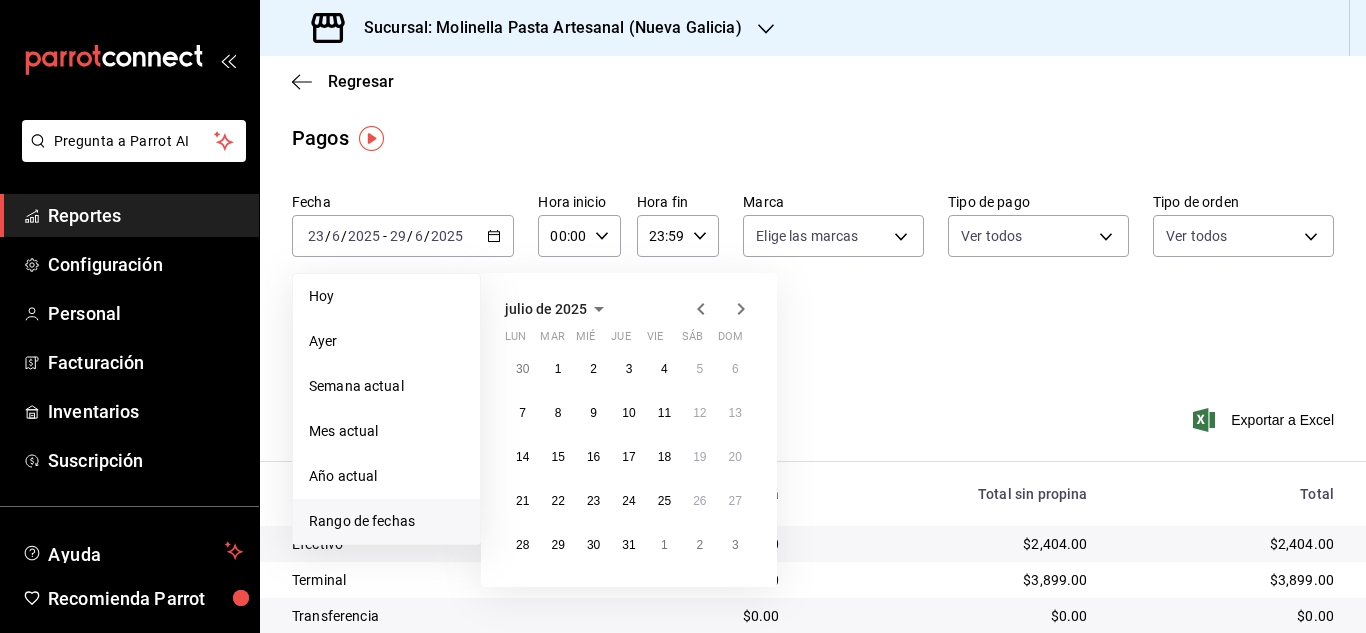 click 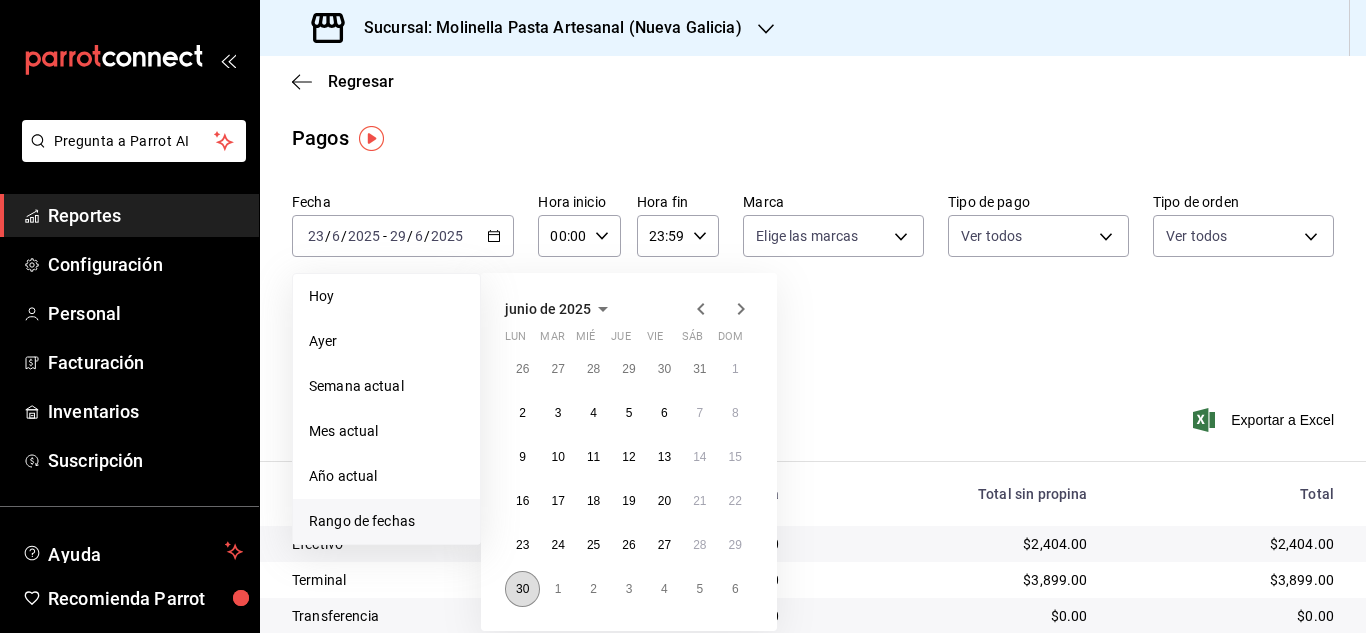 click on "30" at bounding box center (522, 589) 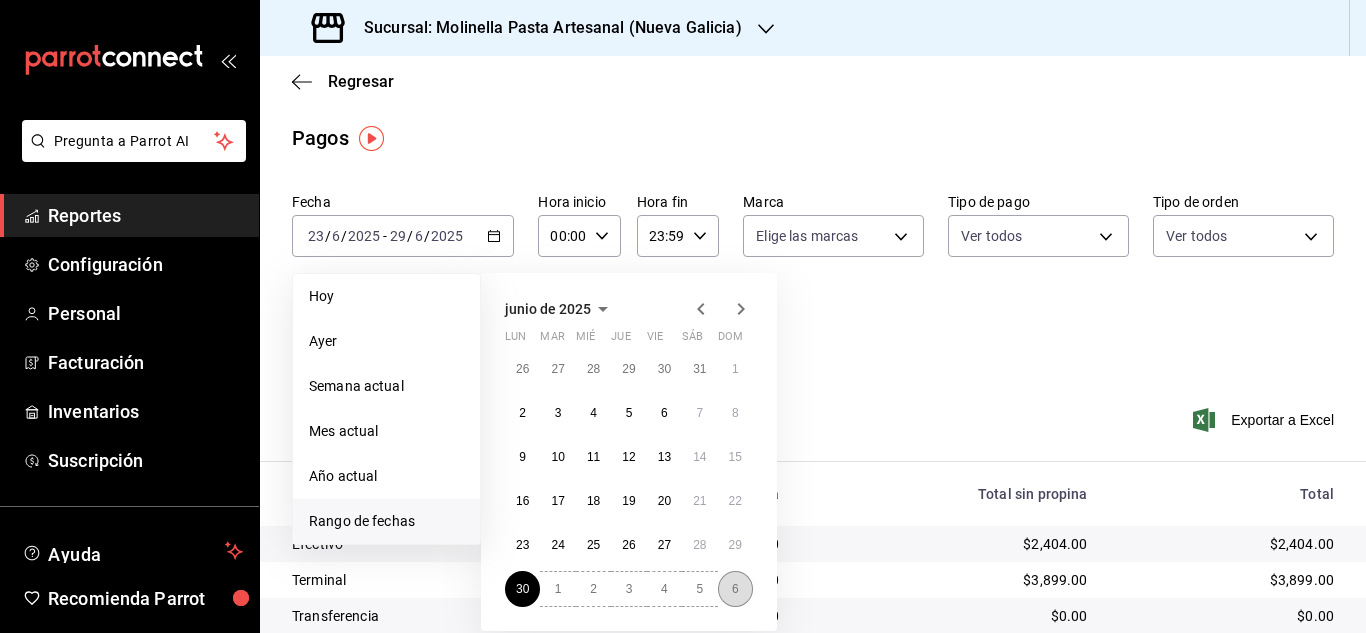click on "6" at bounding box center [735, 589] 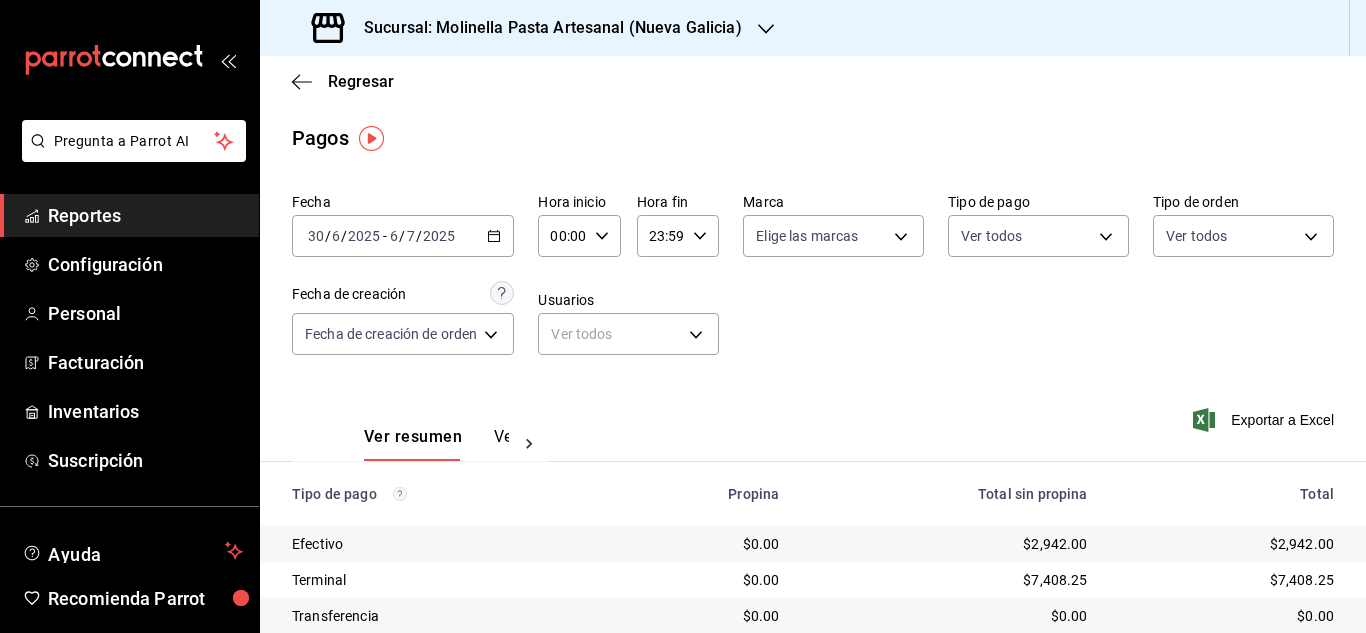 click on "Sucursal: Molinella Pasta Artesanal (Nueva Galicia)" at bounding box center [545, 28] 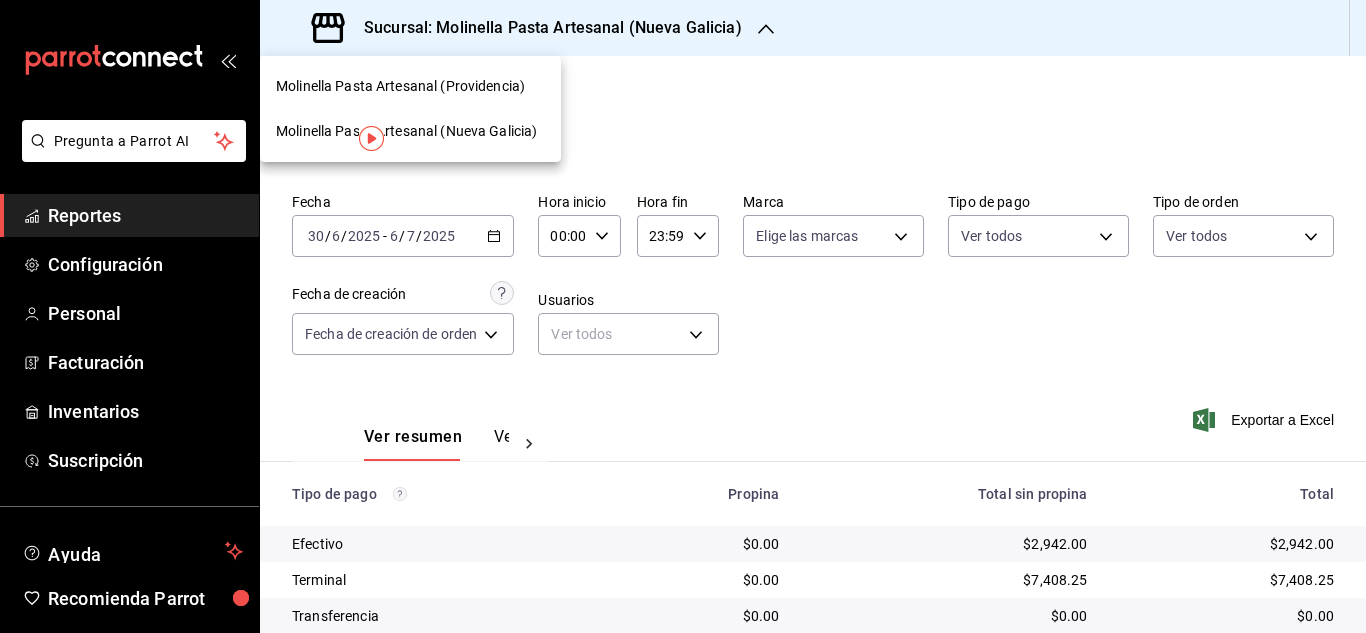 click on "Molinella Pasta Artesanal (Providencia)" at bounding box center (400, 86) 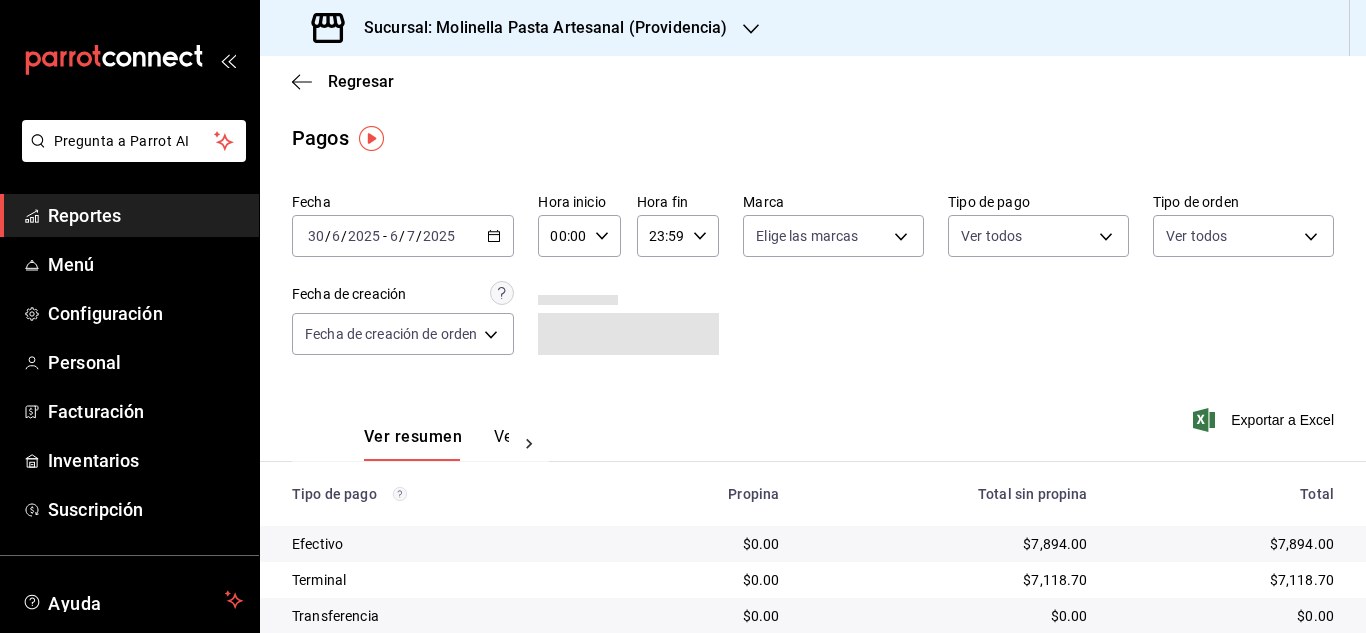 click 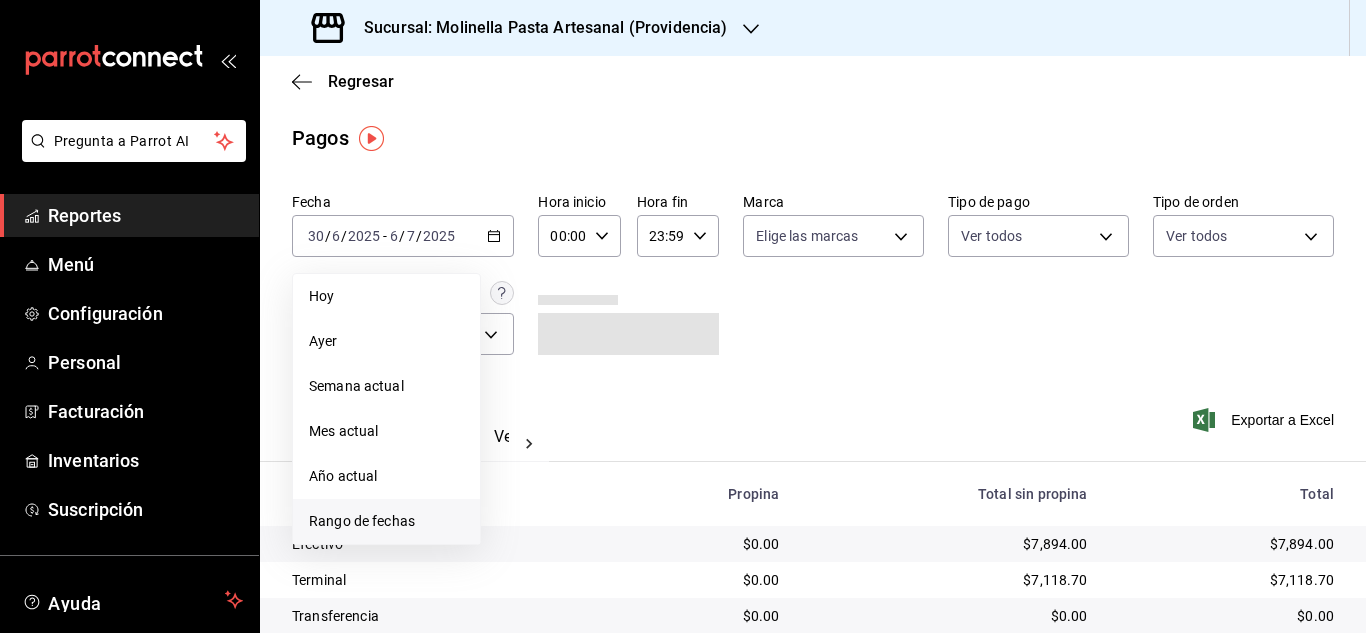 click on "Rango de fechas" at bounding box center [386, 521] 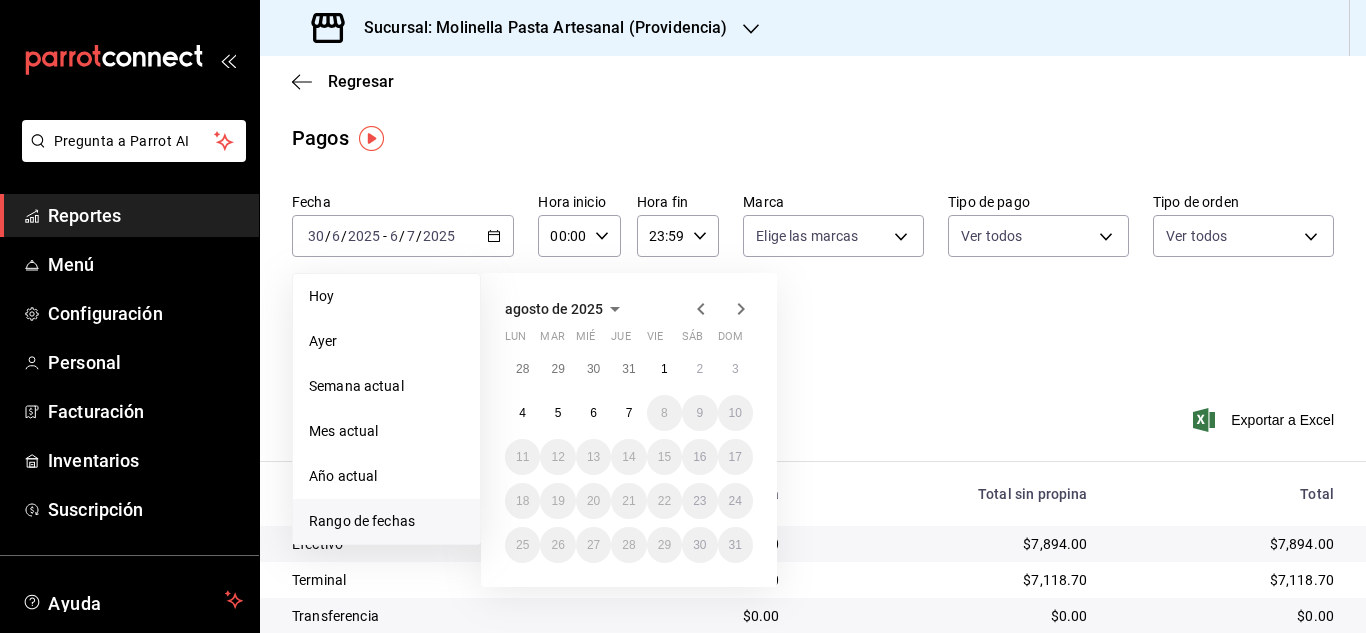 click 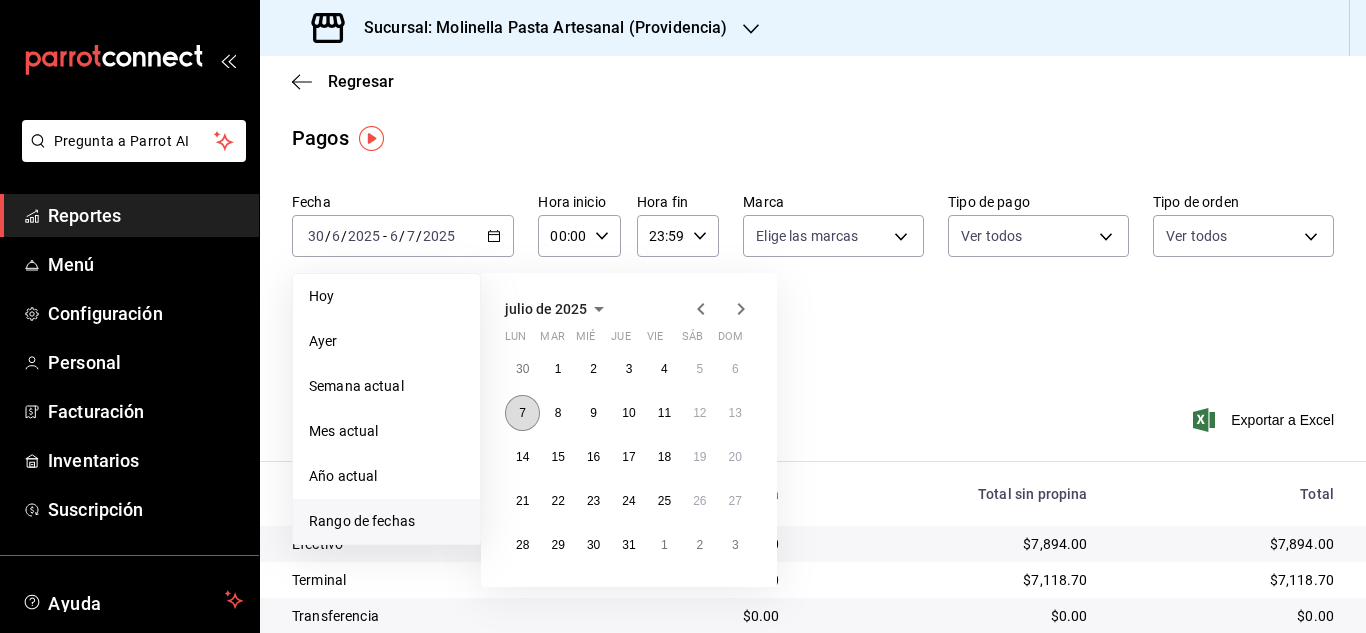 click on "7" at bounding box center [522, 413] 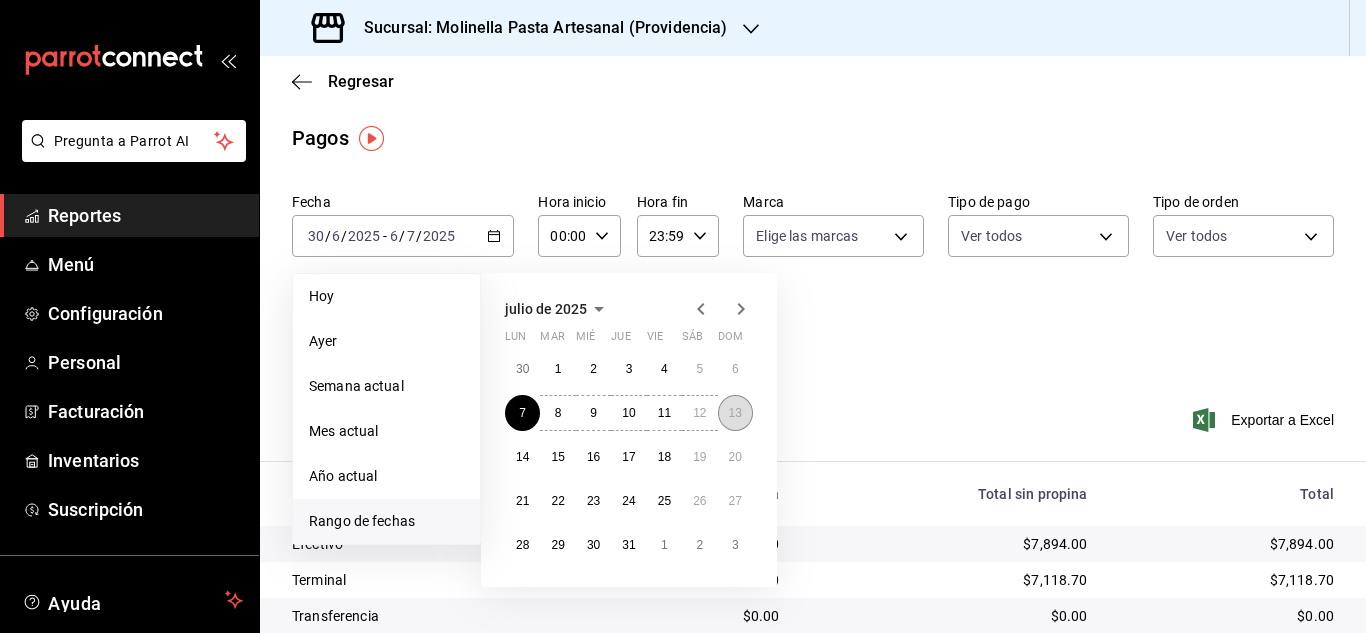 click on "13" at bounding box center [735, 413] 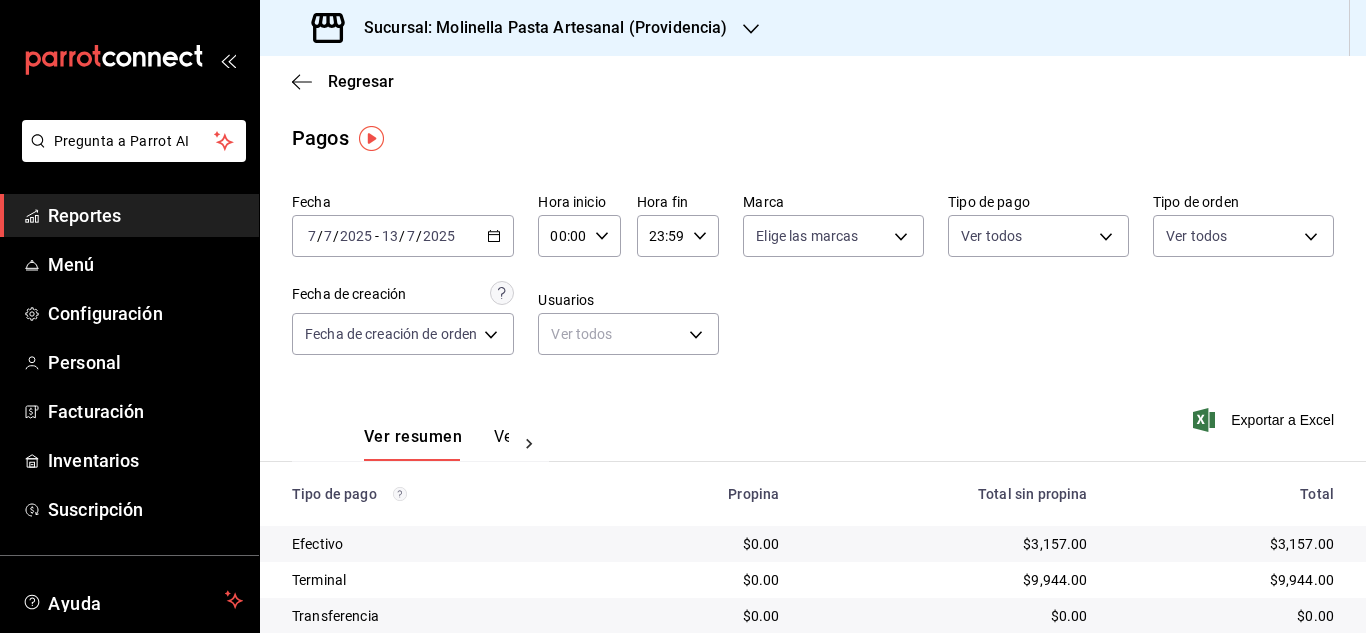 click on "Sucursal: Molinella Pasta Artesanal (Providencia)" at bounding box center [537, 28] 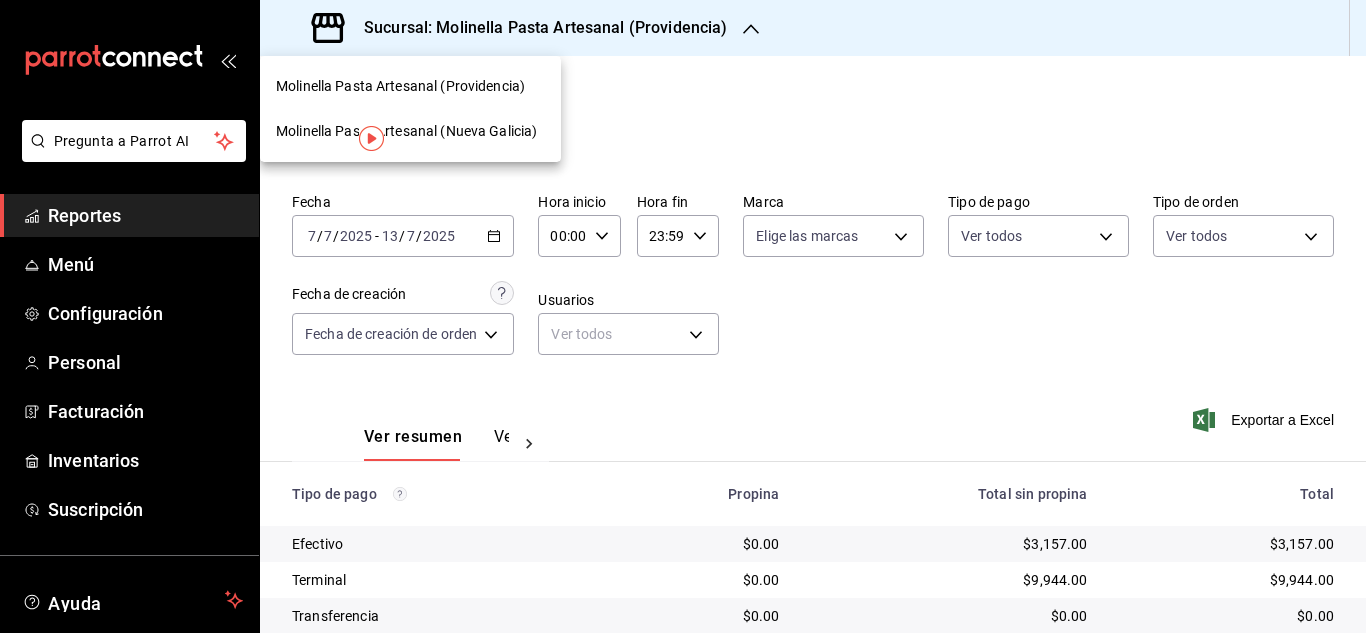 click on "Molinella Pasta Artesanal (Nueva Galicia)" at bounding box center (406, 131) 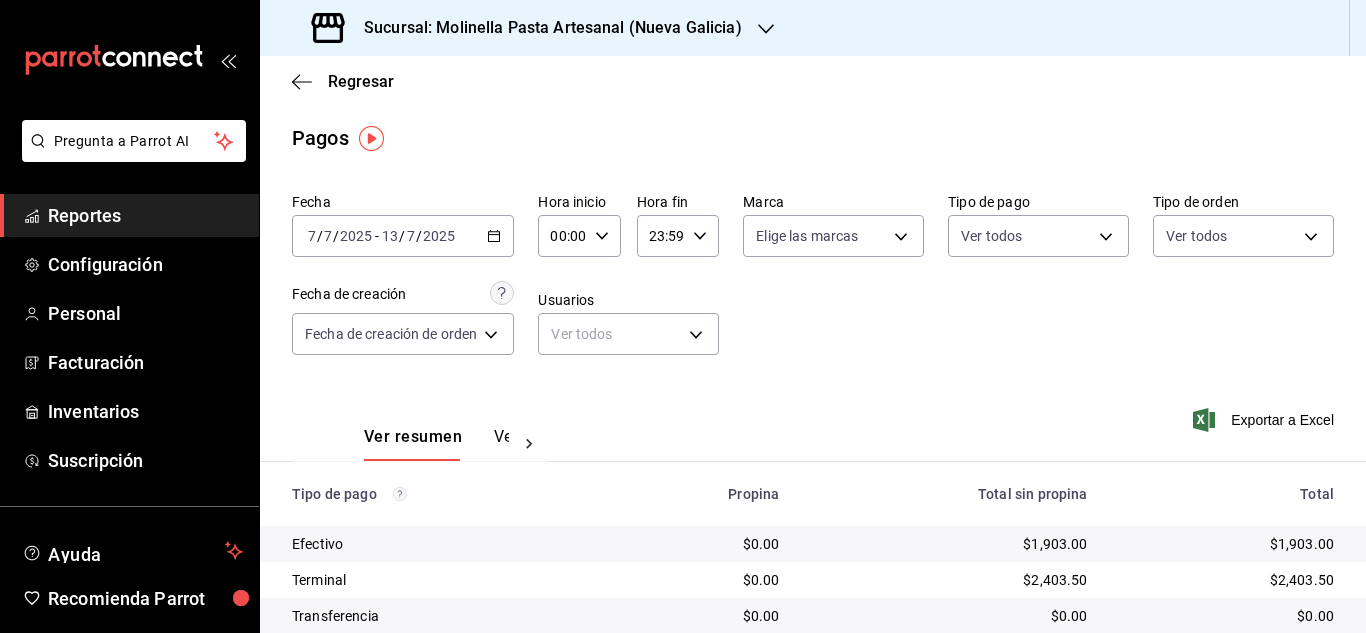 click on "Ver resumen Ver pagos Exportar a Excel" at bounding box center (813, 432) 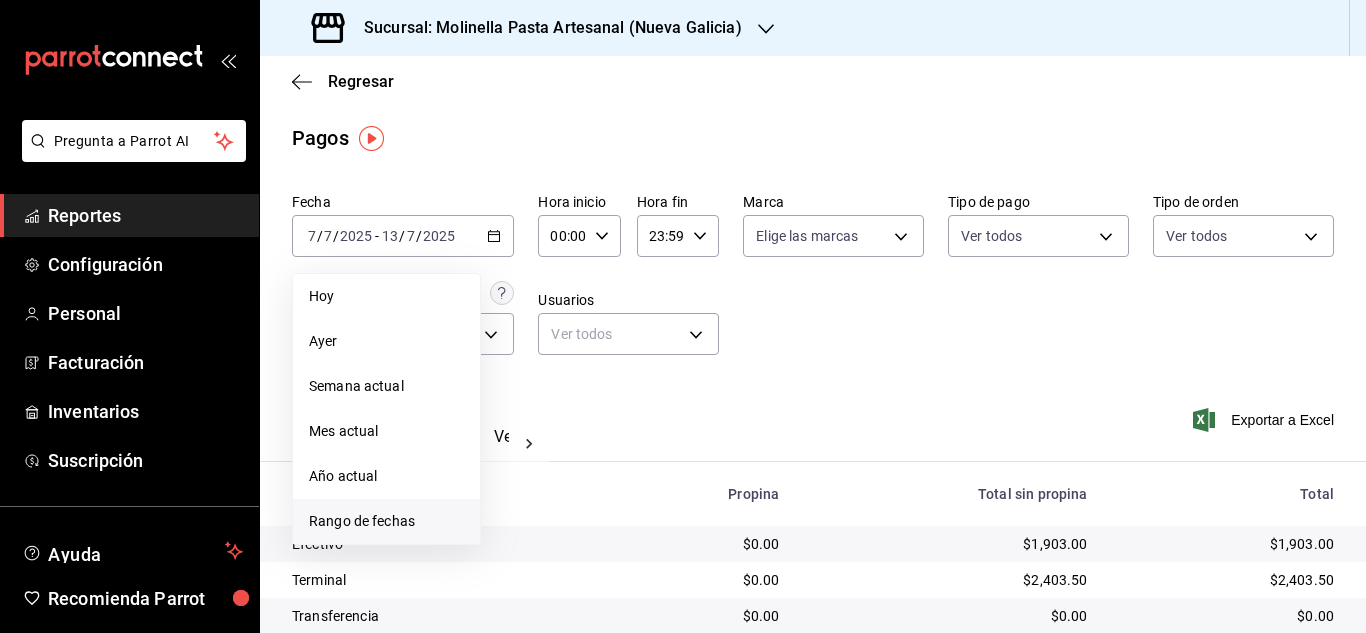click on "Rango de fechas" at bounding box center (386, 521) 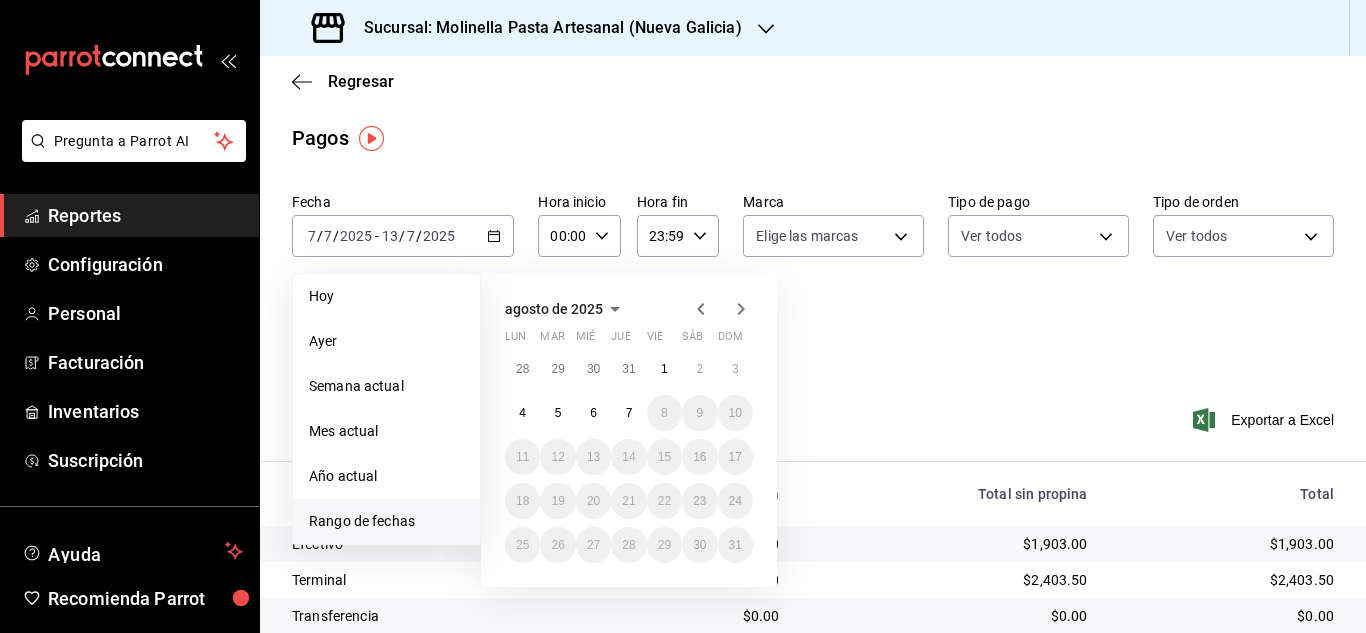 click 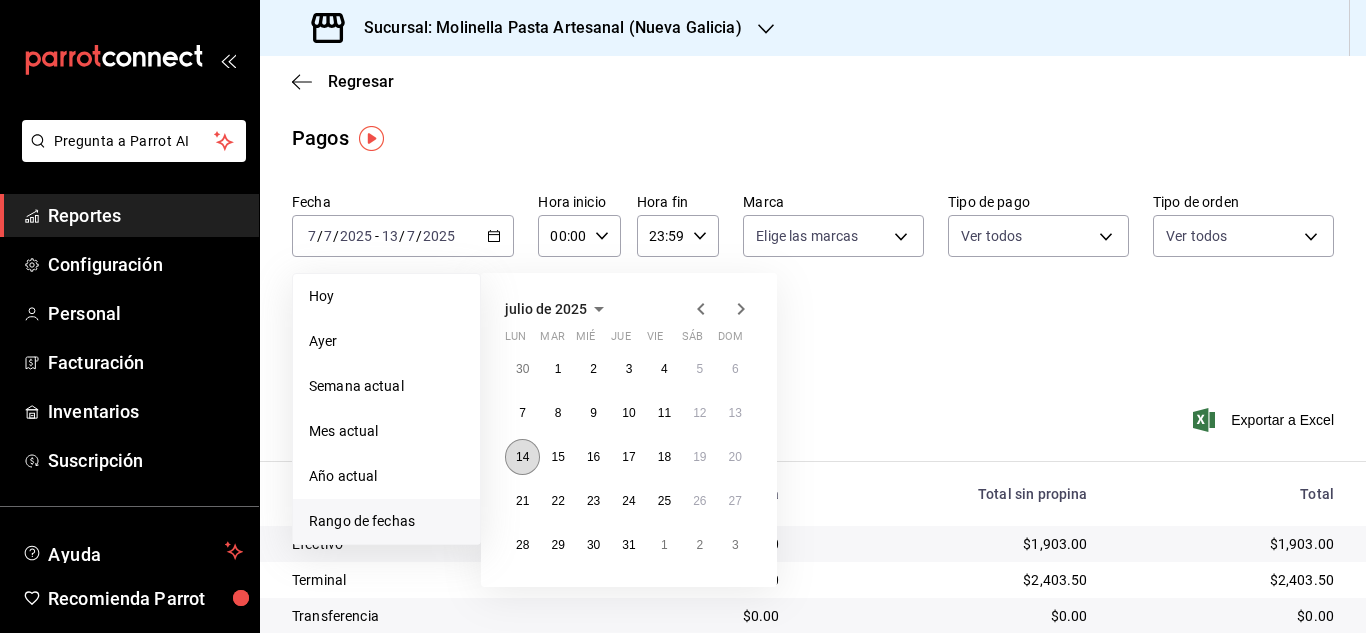 click on "14" at bounding box center (522, 457) 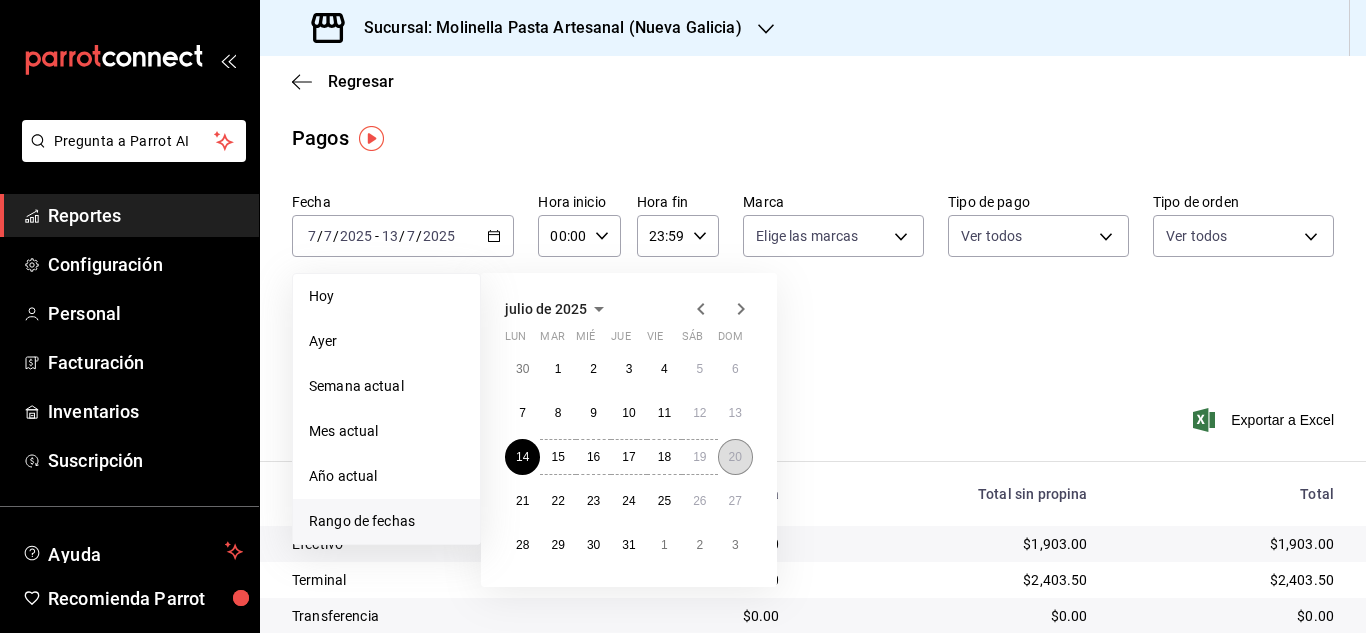 click on "20" at bounding box center [735, 457] 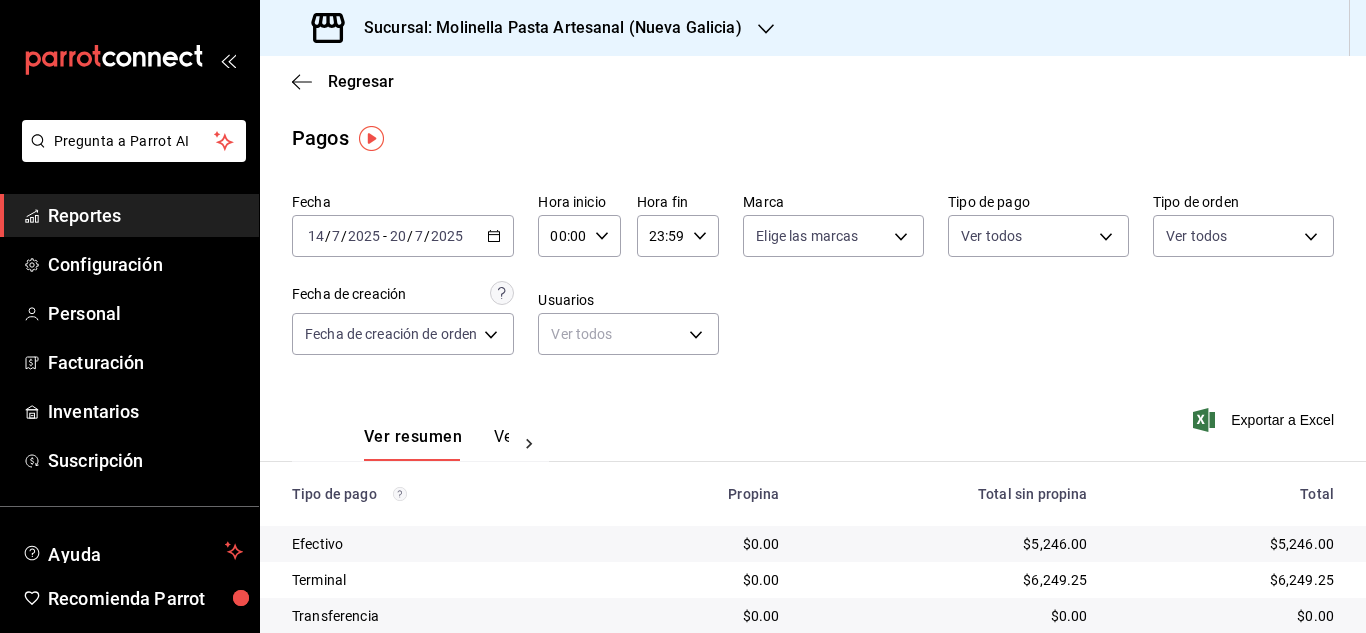 click on "Sucursal: Molinella Pasta Artesanal (Nueva Galicia)" at bounding box center (545, 28) 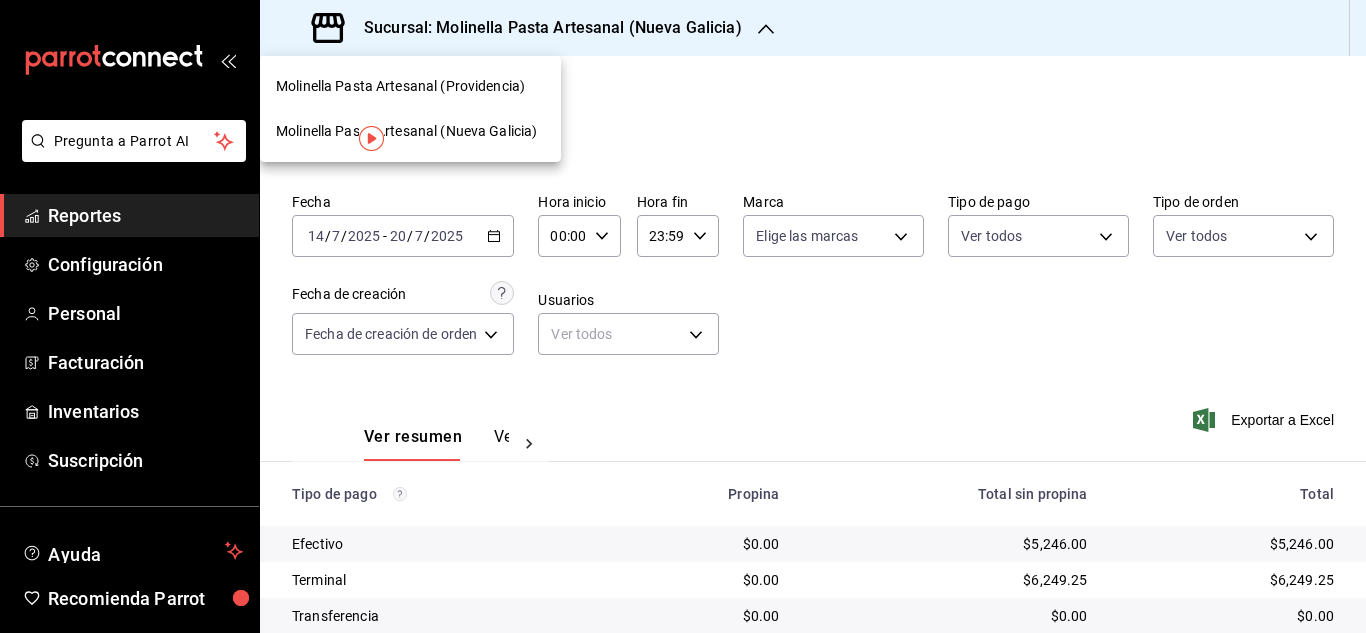 click on "Molinella Pasta Artesanal (Providencia)" at bounding box center [410, 86] 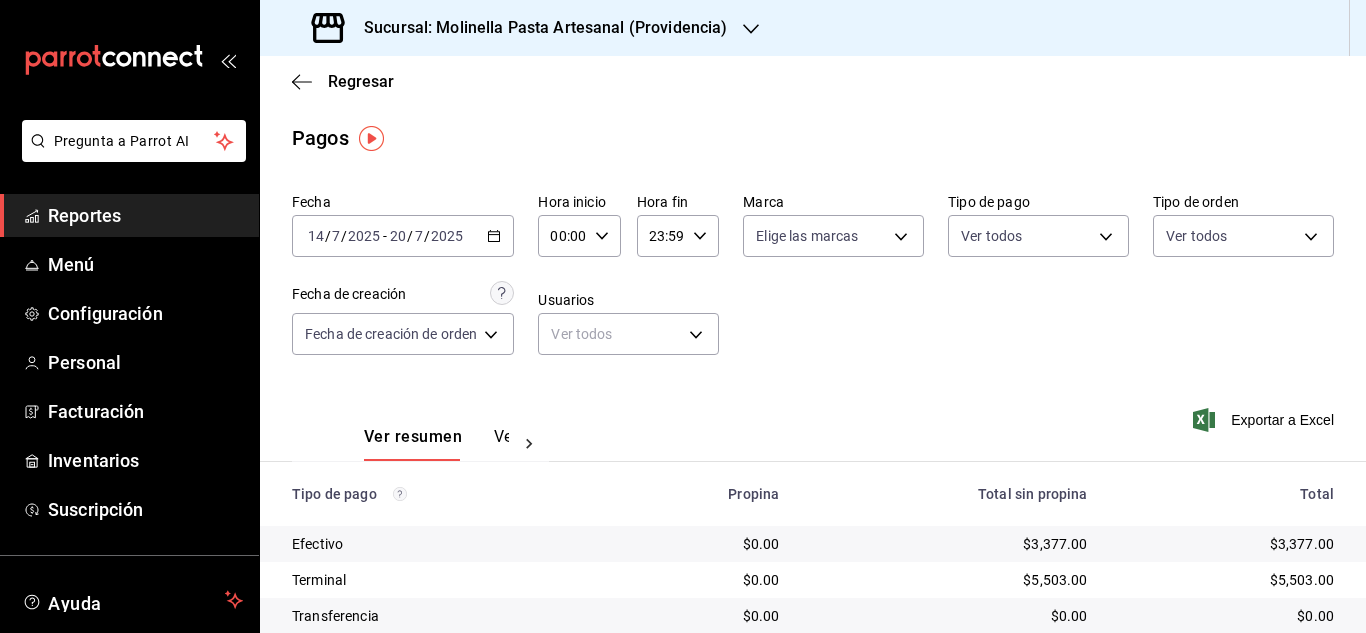 click 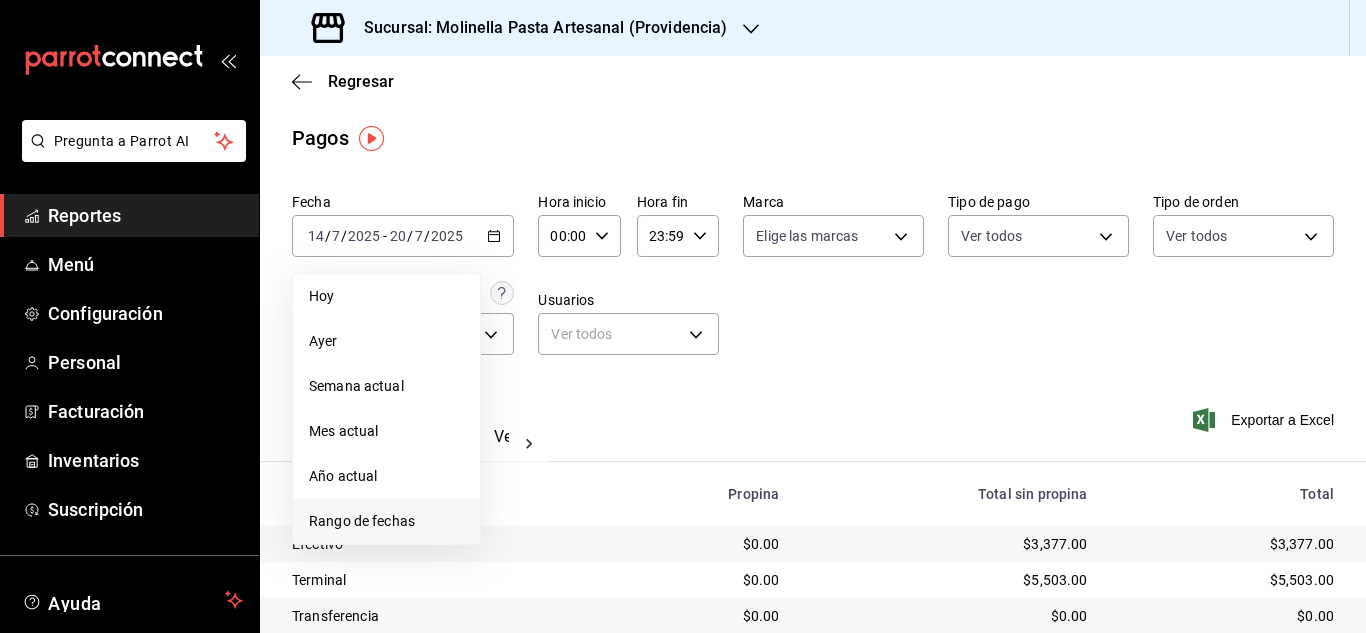 click on "Rango de fechas" at bounding box center (386, 521) 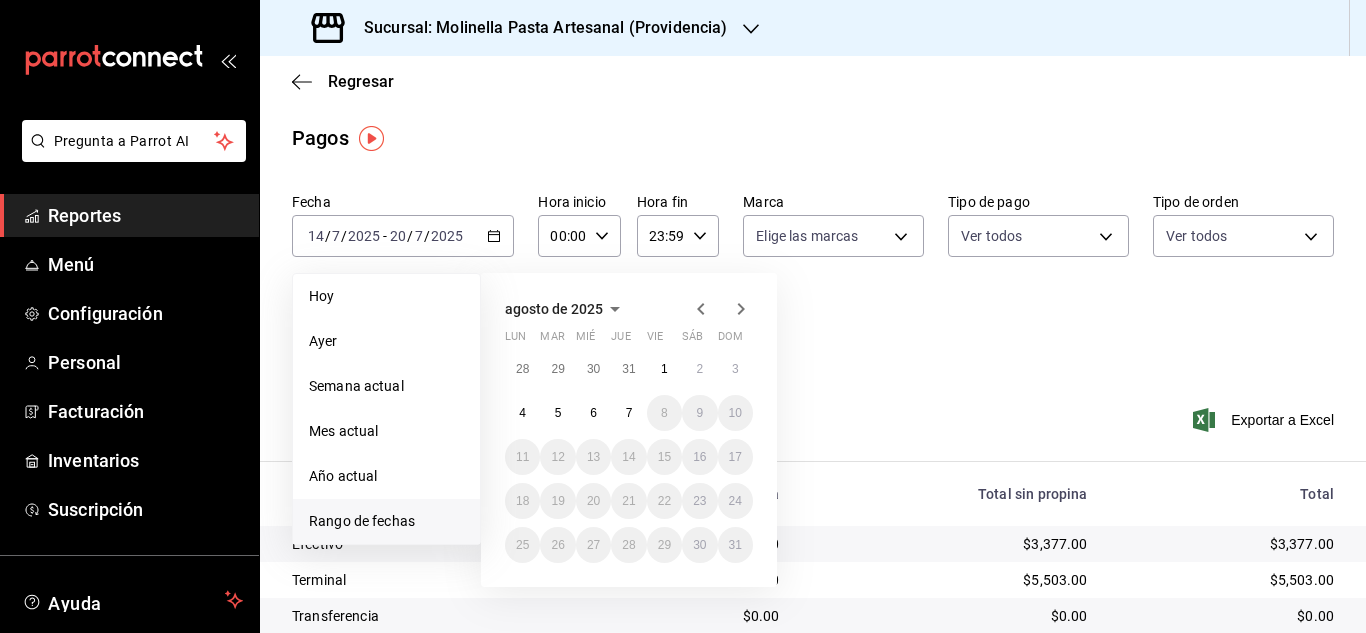 click 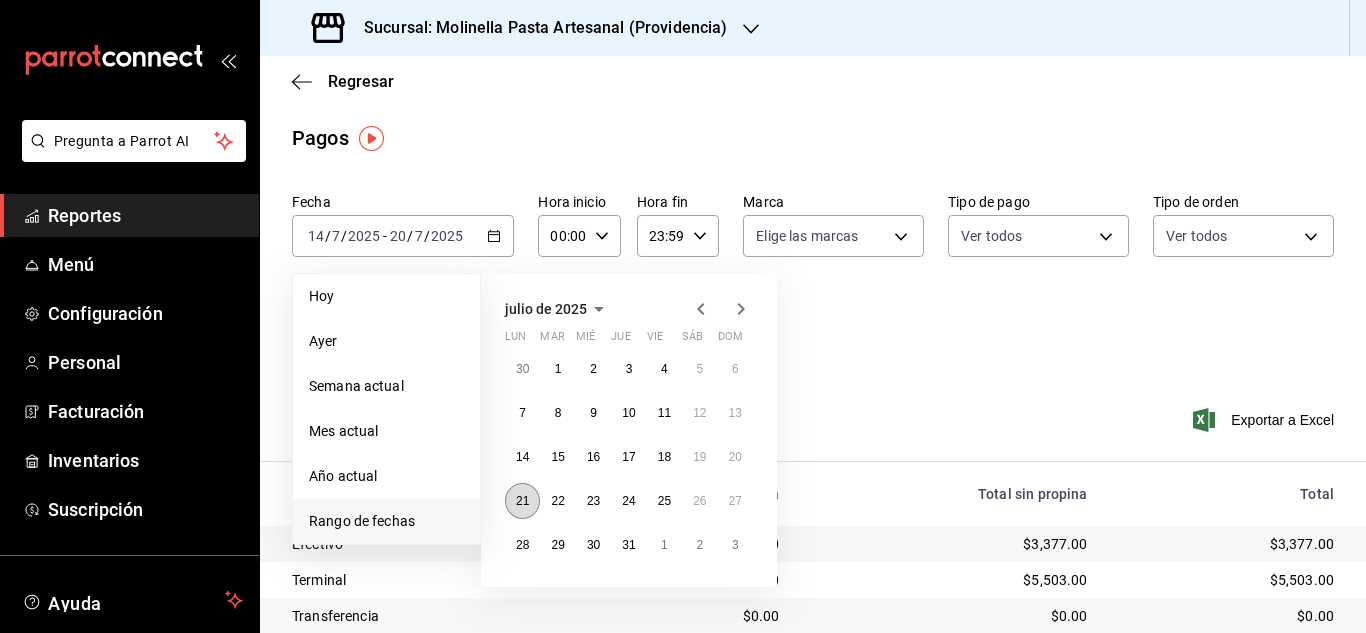 click on "21" at bounding box center (522, 501) 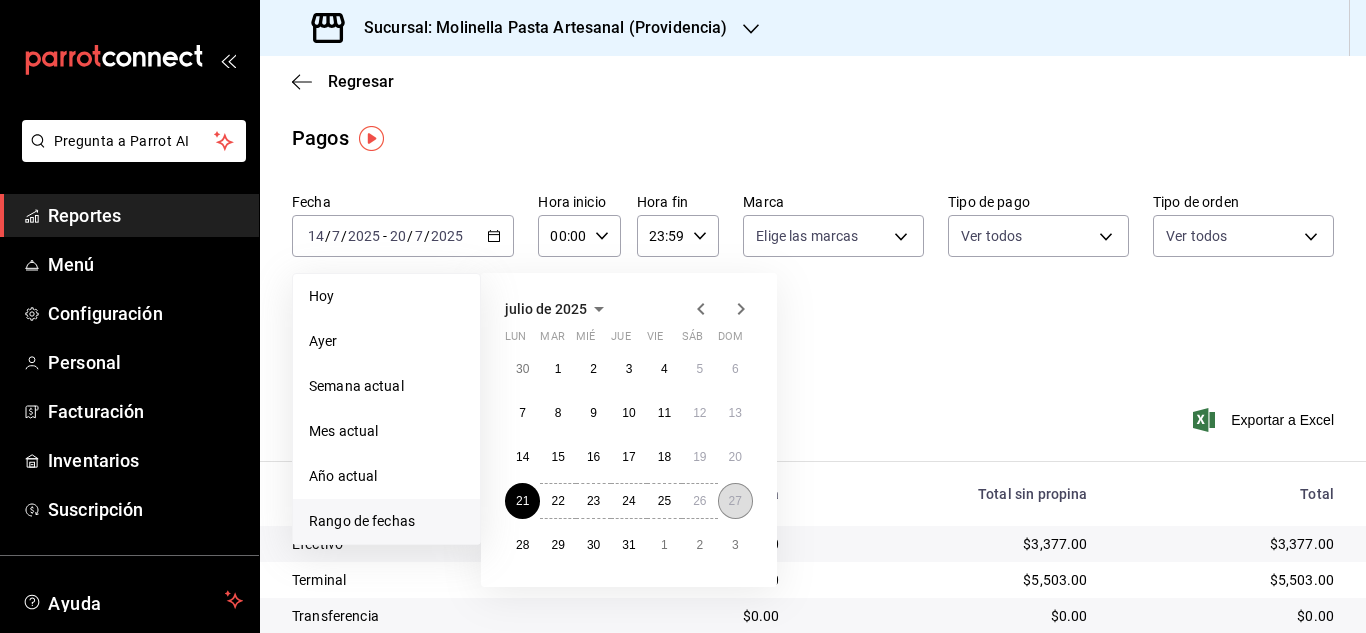 click on "27" at bounding box center [735, 501] 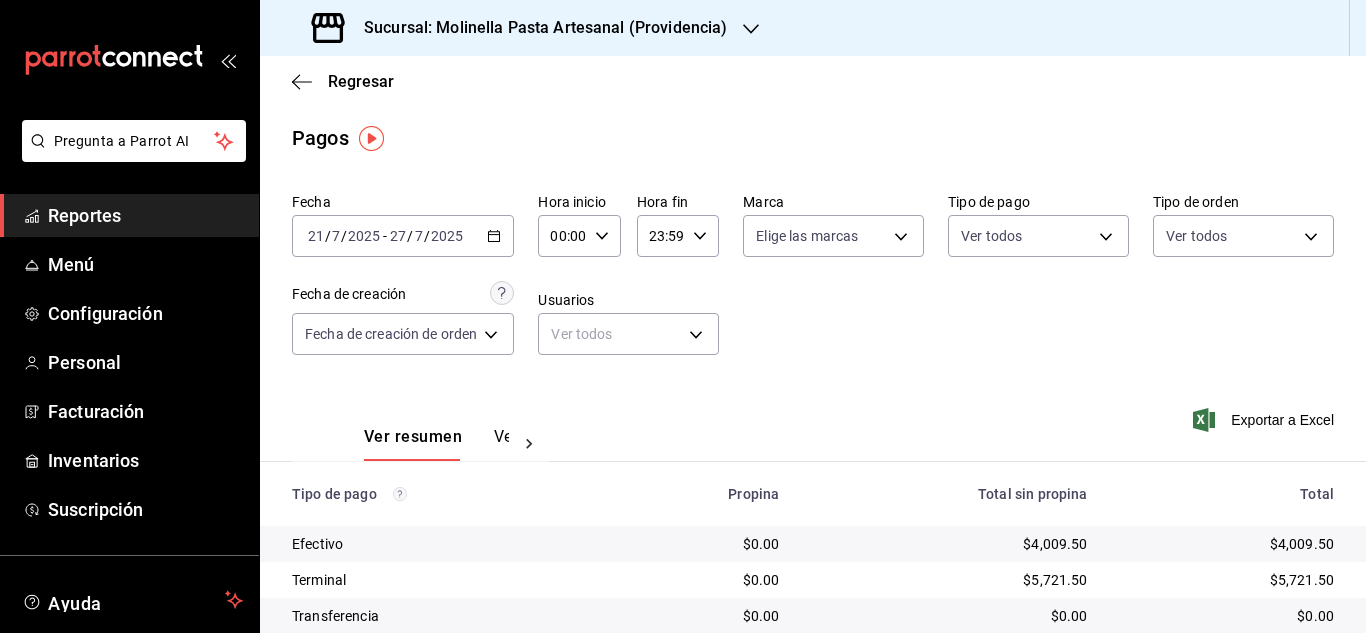 click on "Sucursal: Molinella Pasta Artesanal (Providencia)" at bounding box center (521, 28) 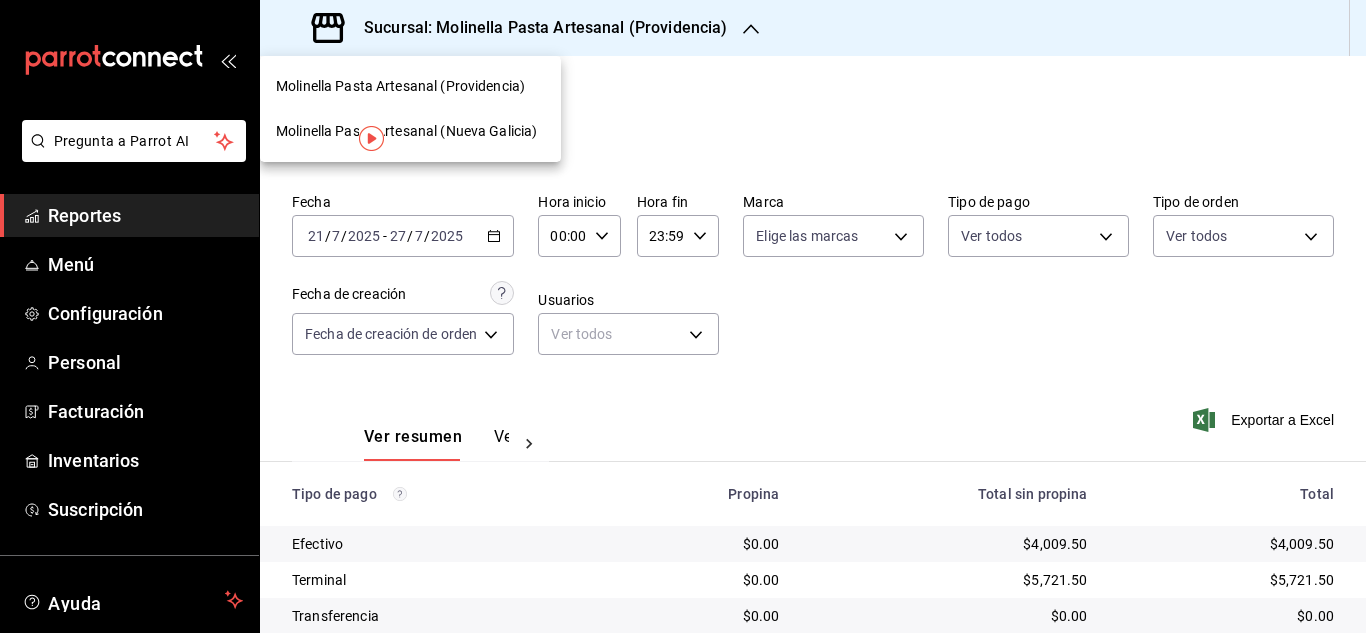 click on "Molinella Pasta Artesanal (Nueva Galicia)" at bounding box center [406, 131] 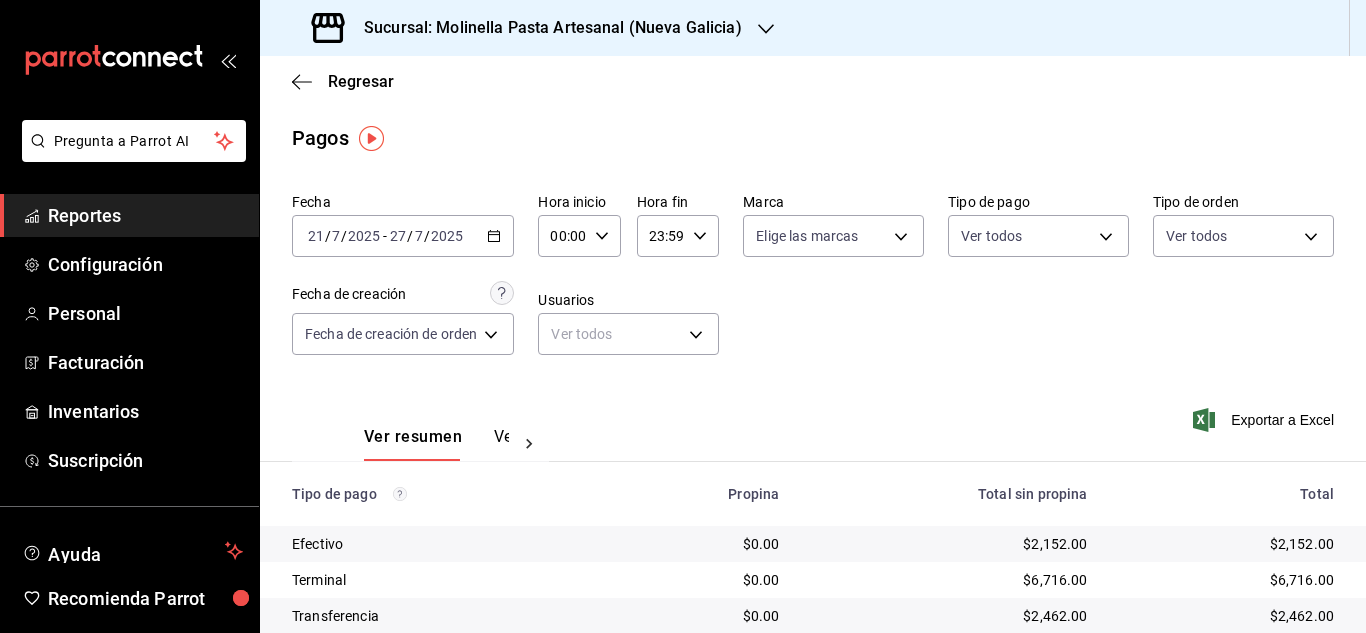 drag, startPoint x: 839, startPoint y: 325, endPoint x: 799, endPoint y: 293, distance: 51.224995 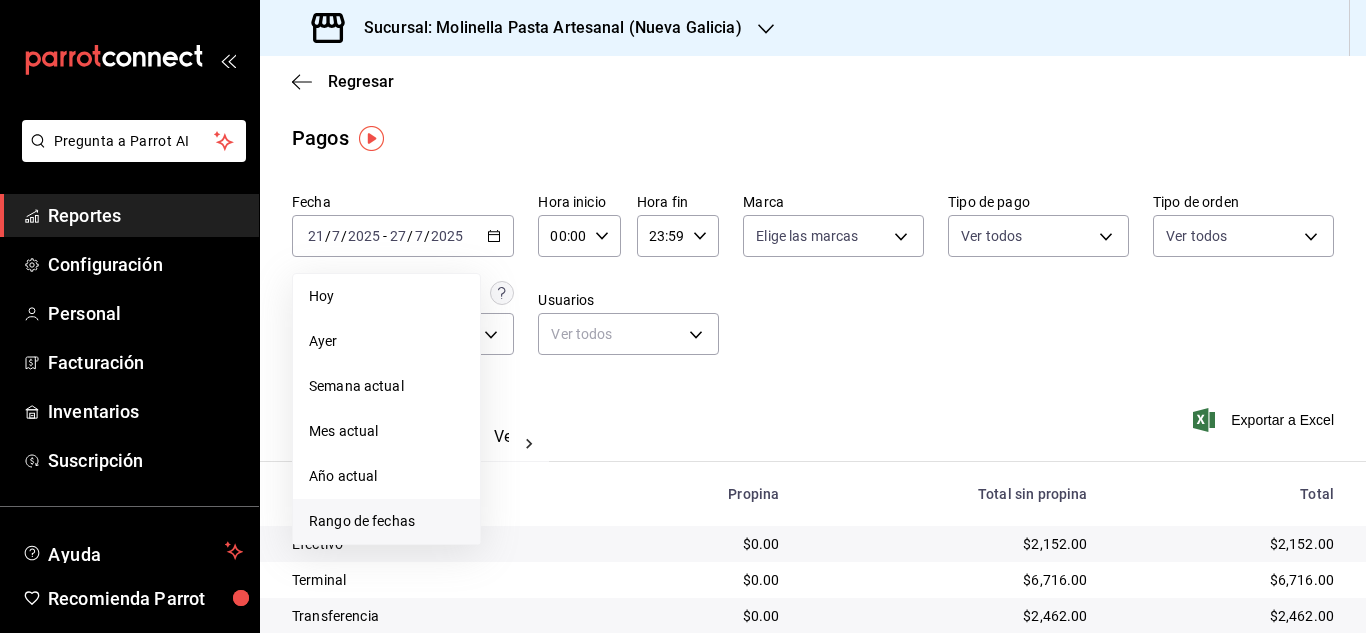 click on "Rango de fechas" at bounding box center [386, 521] 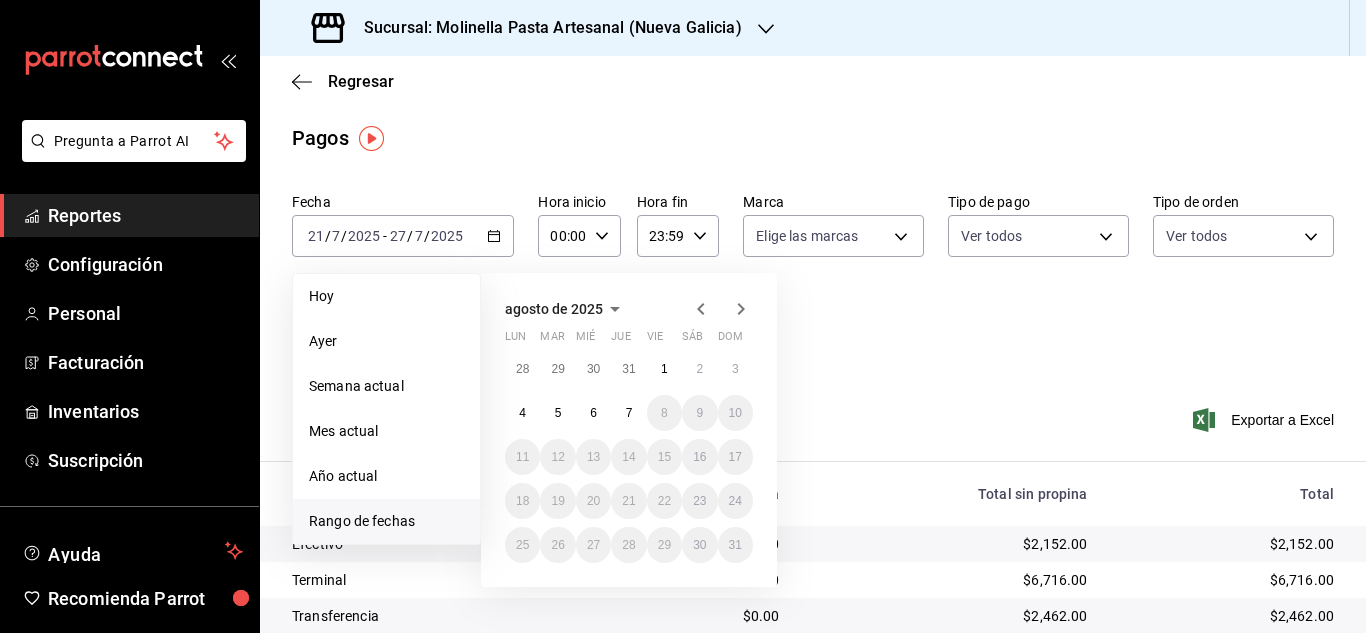 click 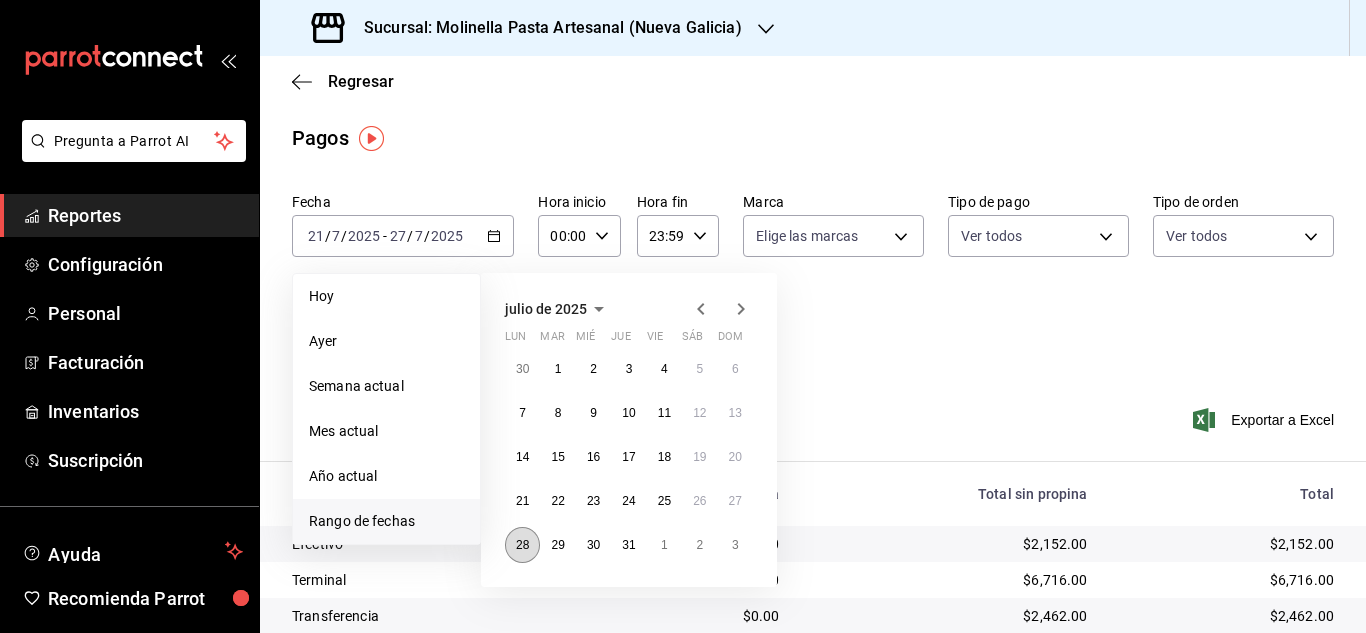 click on "28" at bounding box center (522, 545) 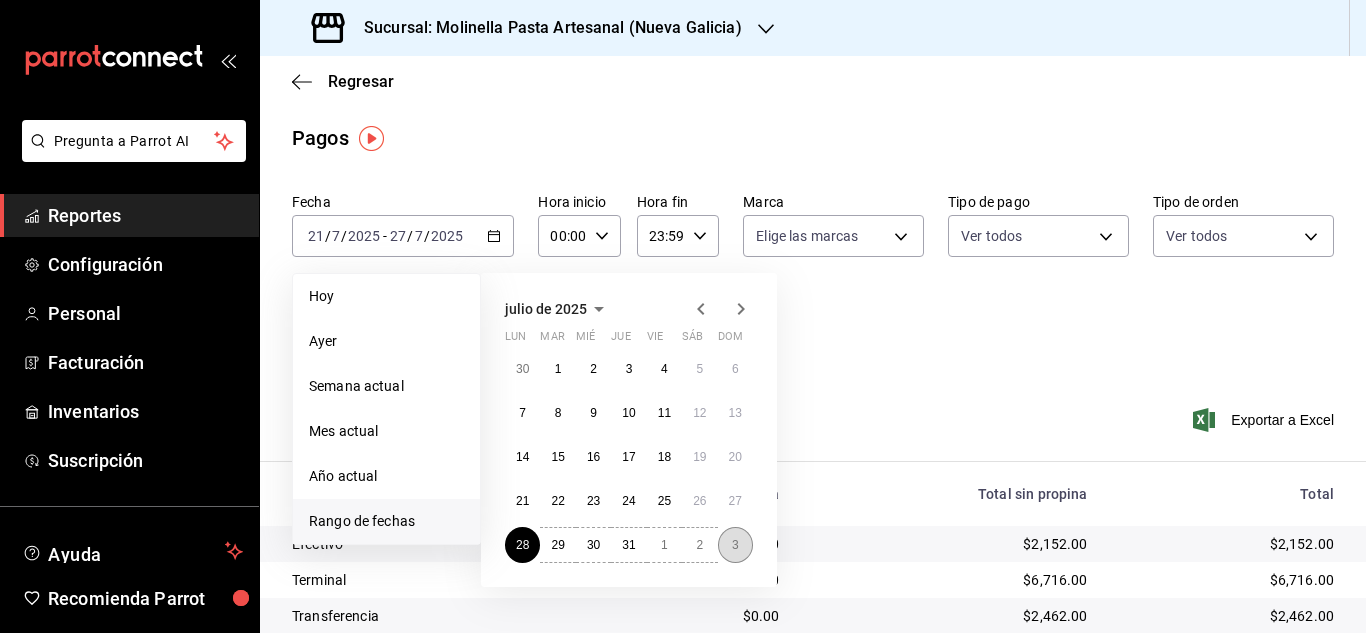 click on "3" at bounding box center [735, 545] 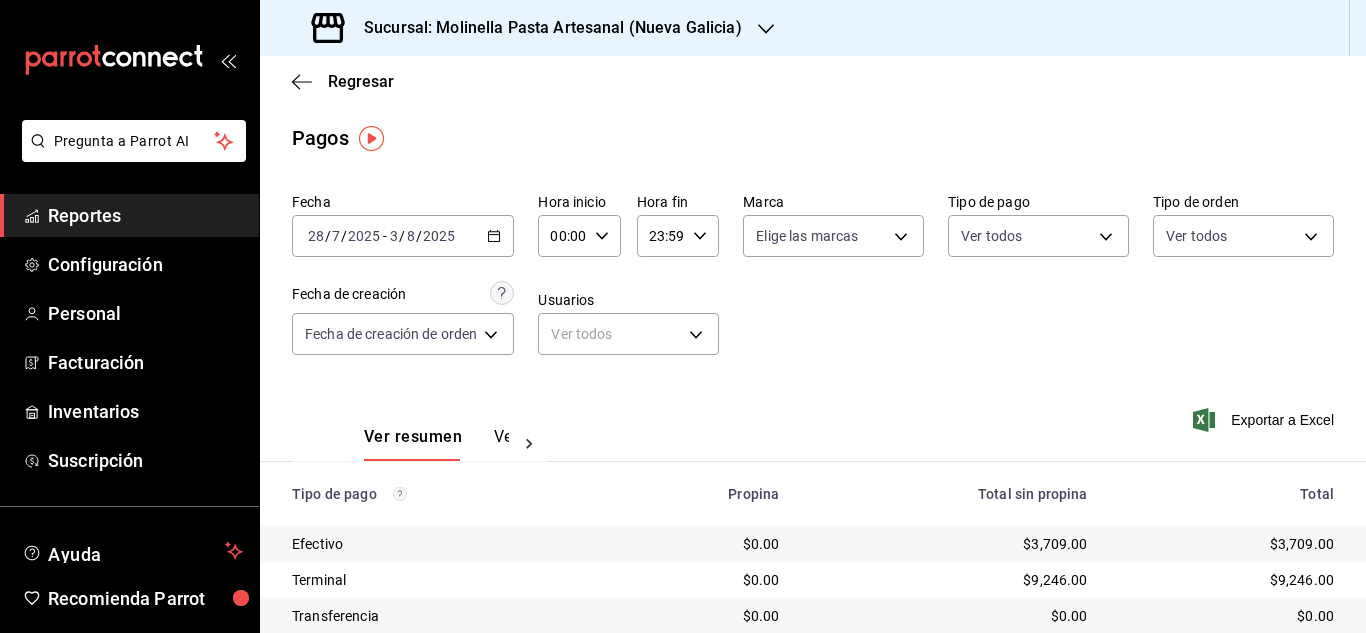 click on "Sucursal: Molinella Pasta Artesanal (Nueva Galicia)" at bounding box center [529, 28] 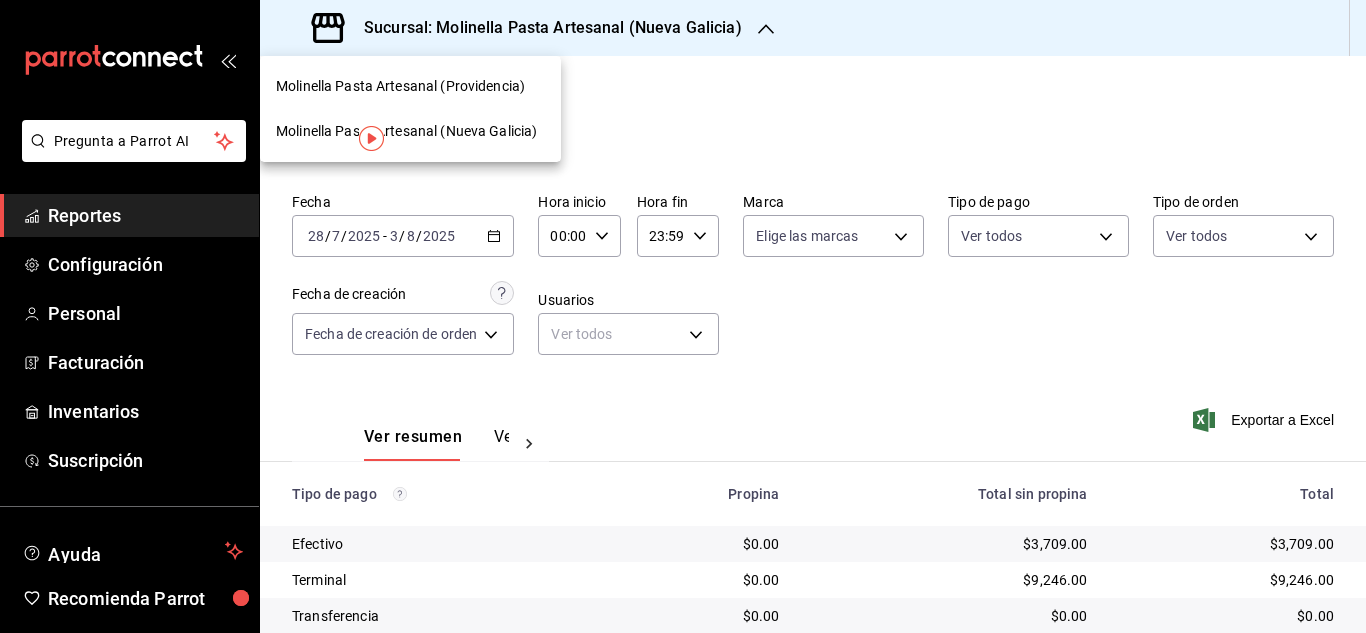 click on "Molinella Pasta Artesanal (Providencia)" at bounding box center [400, 86] 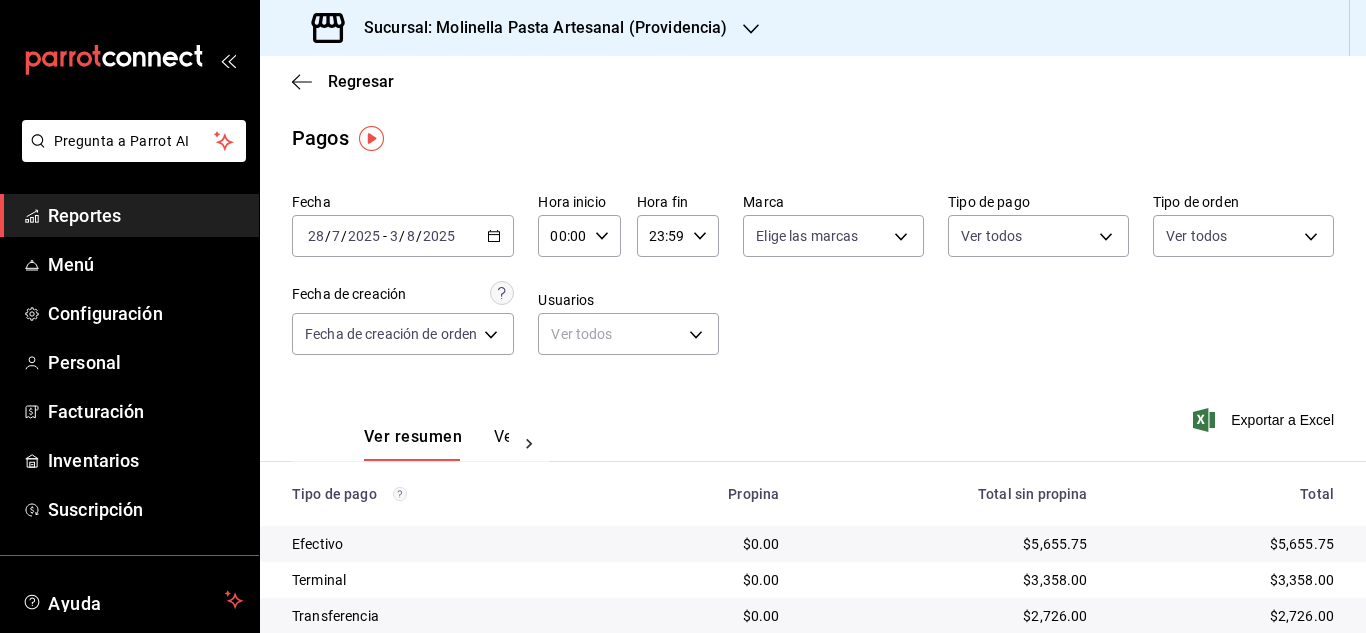 click on "[YEAR]-[MONTH]-[DAY] [DAY] / [MONTH] / [YEAR] - [YEAR]-[MONTH]-[DAY] [DAY] / [MONTH] / [YEAR]" at bounding box center [403, 236] 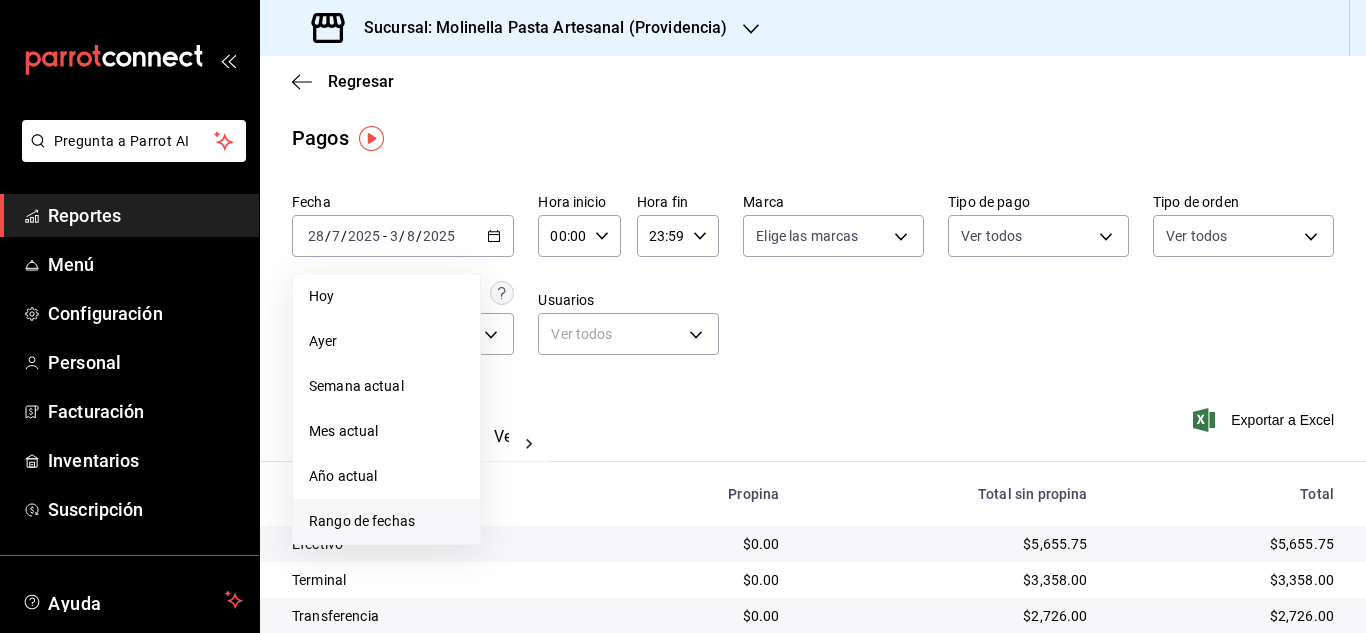 click on "Rango de fechas" at bounding box center (386, 521) 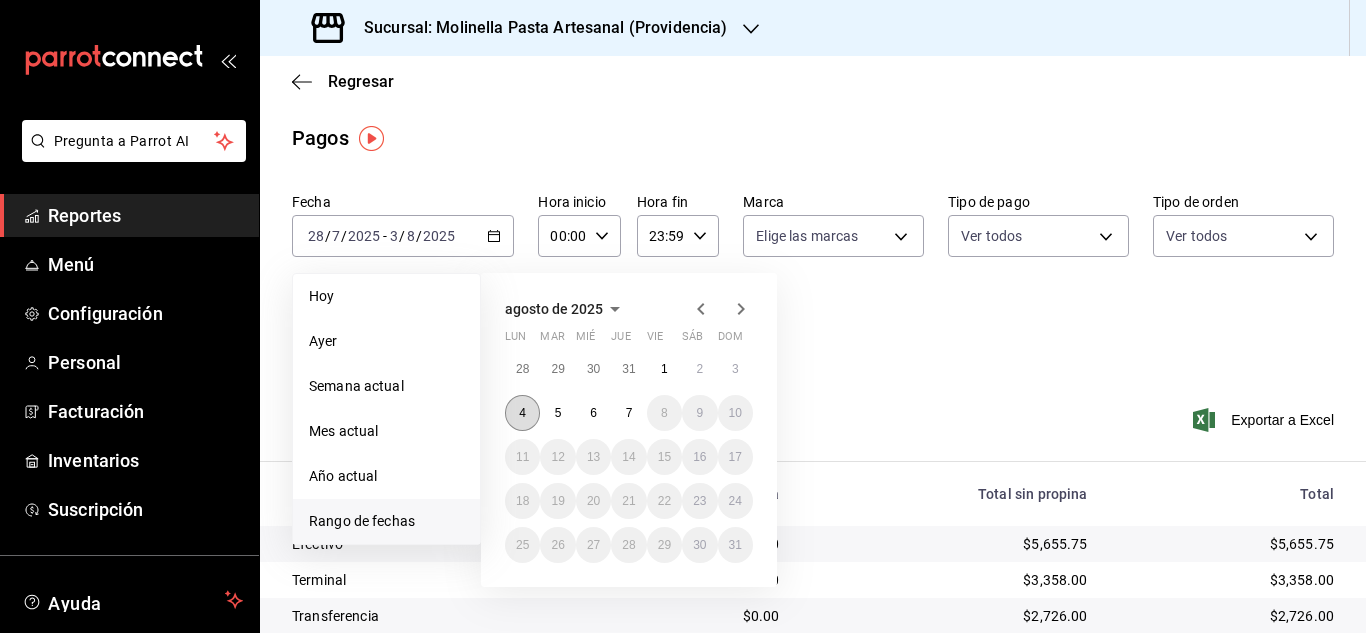 click on "4" at bounding box center (522, 413) 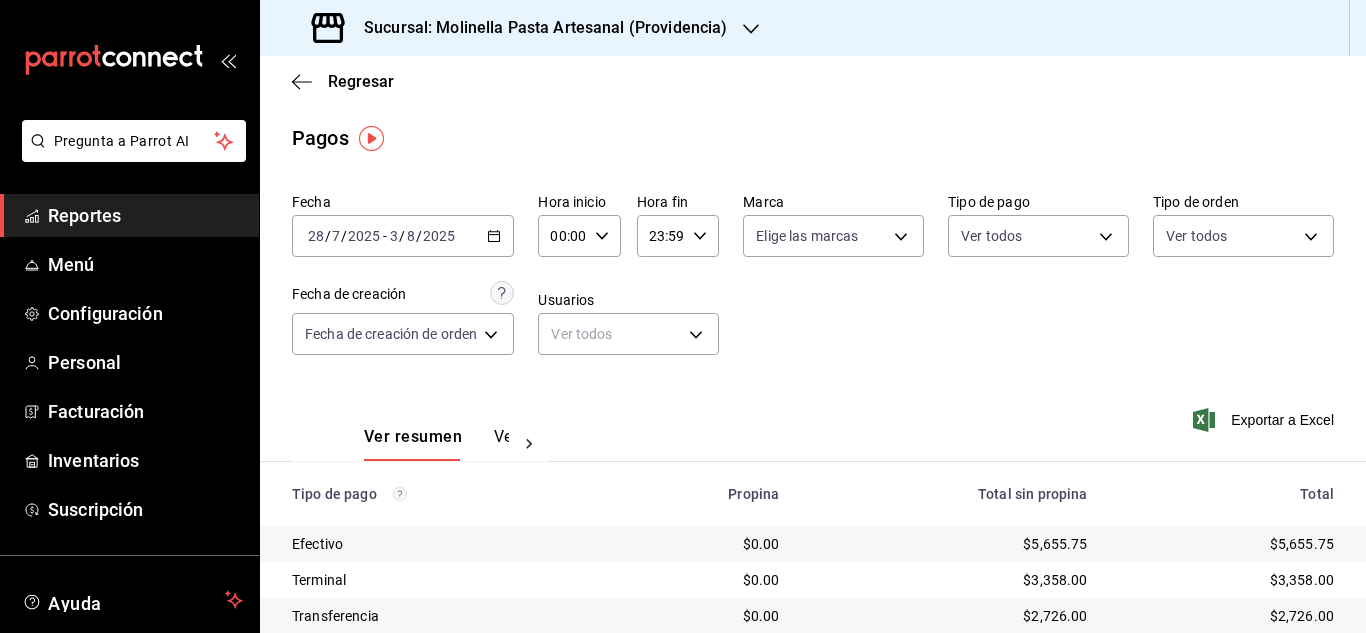 click on "Ver resumen Ver pagos Exportar a Excel" at bounding box center [813, 432] 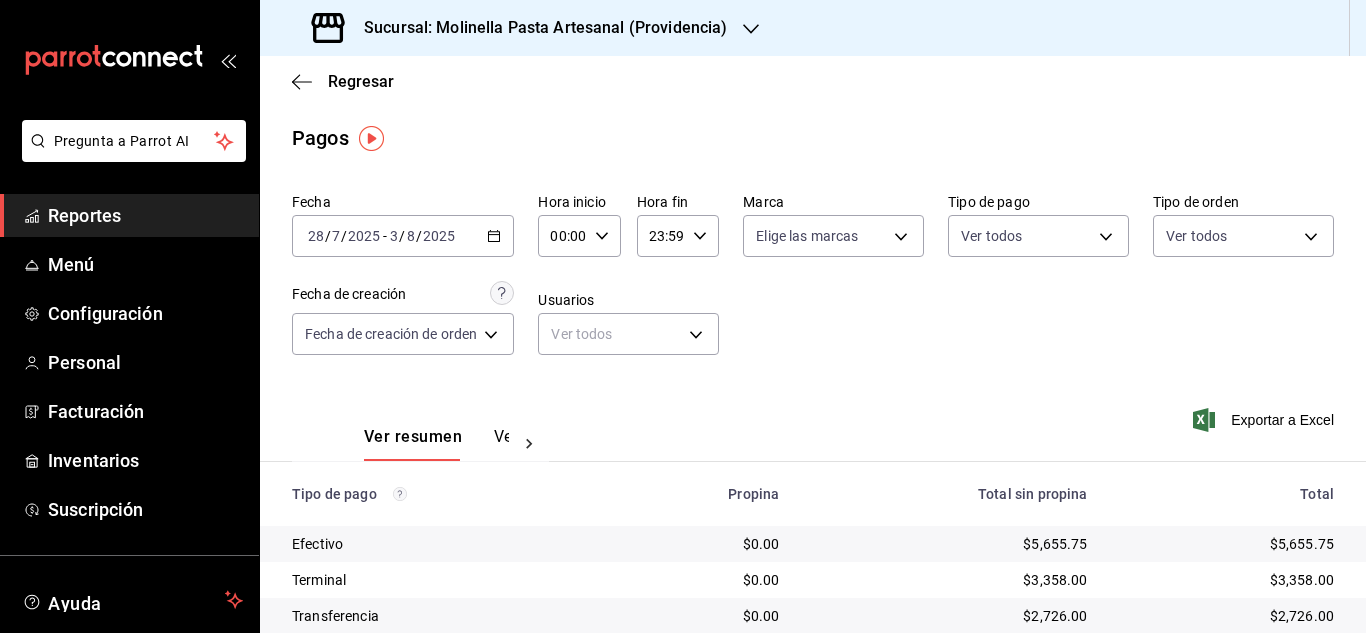 click on "[YEAR]-[MONTH]-[DAY] [DAY] / [MONTH] / [YEAR] - [YEAR]-[MONTH]-[DAY] [DAY] / [MONTH] / [YEAR]" at bounding box center [403, 236] 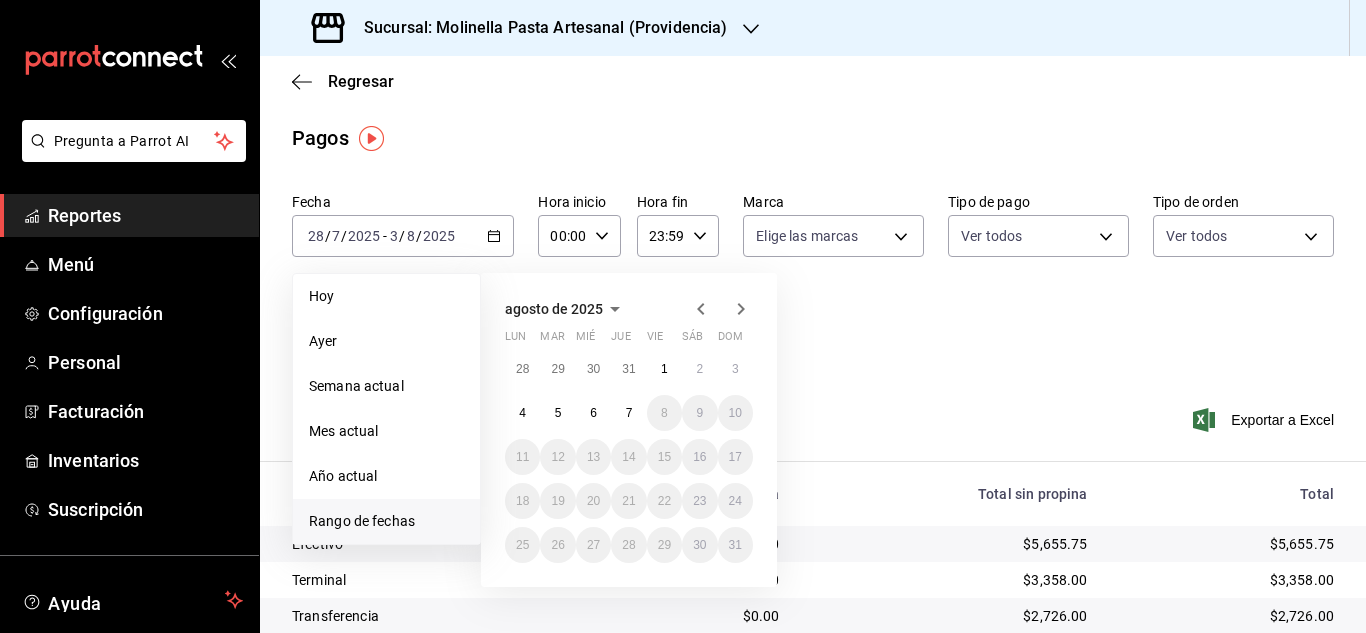 click on "Rango de fechas" at bounding box center (386, 521) 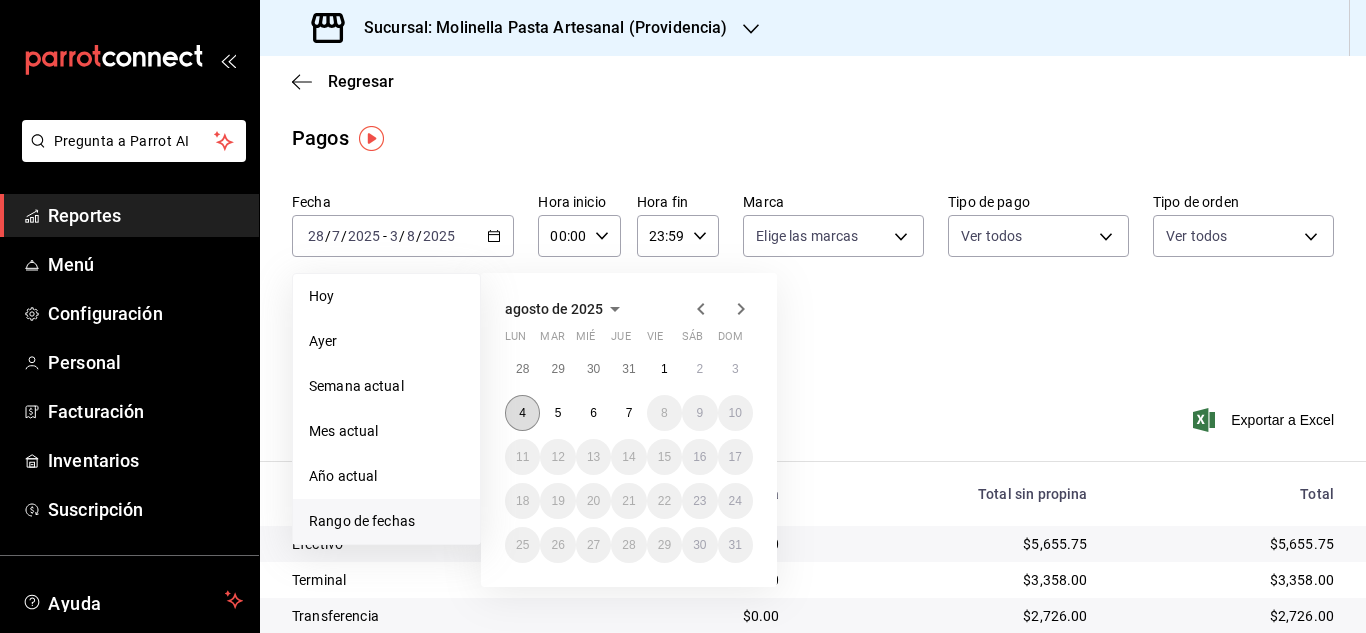 click on "4" at bounding box center [522, 413] 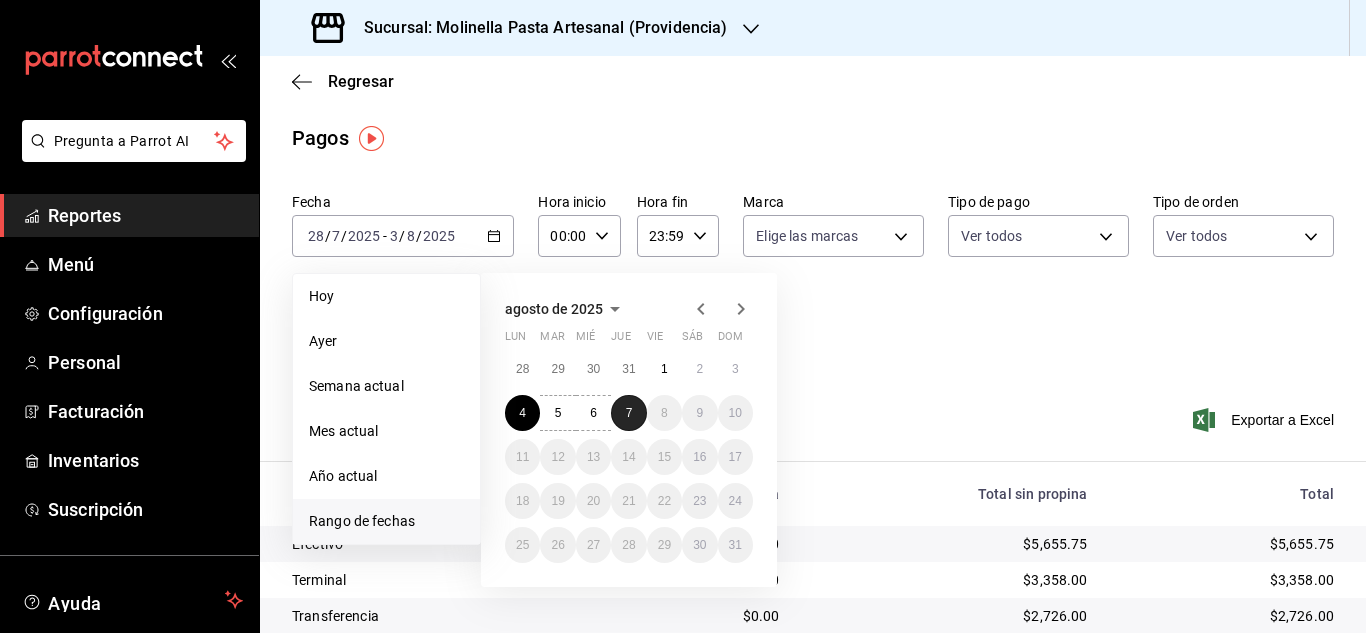 click on "7" at bounding box center (629, 413) 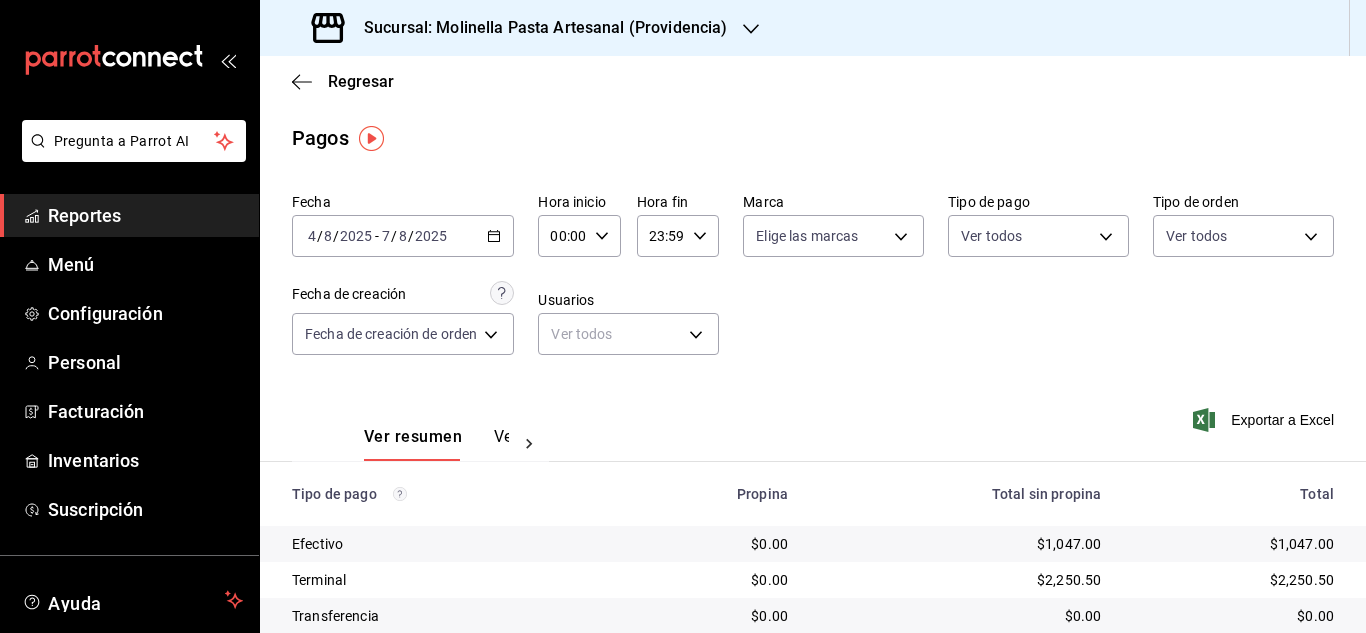click on "Sucursal: Molinella Pasta Artesanal (Providencia)" at bounding box center [521, 28] 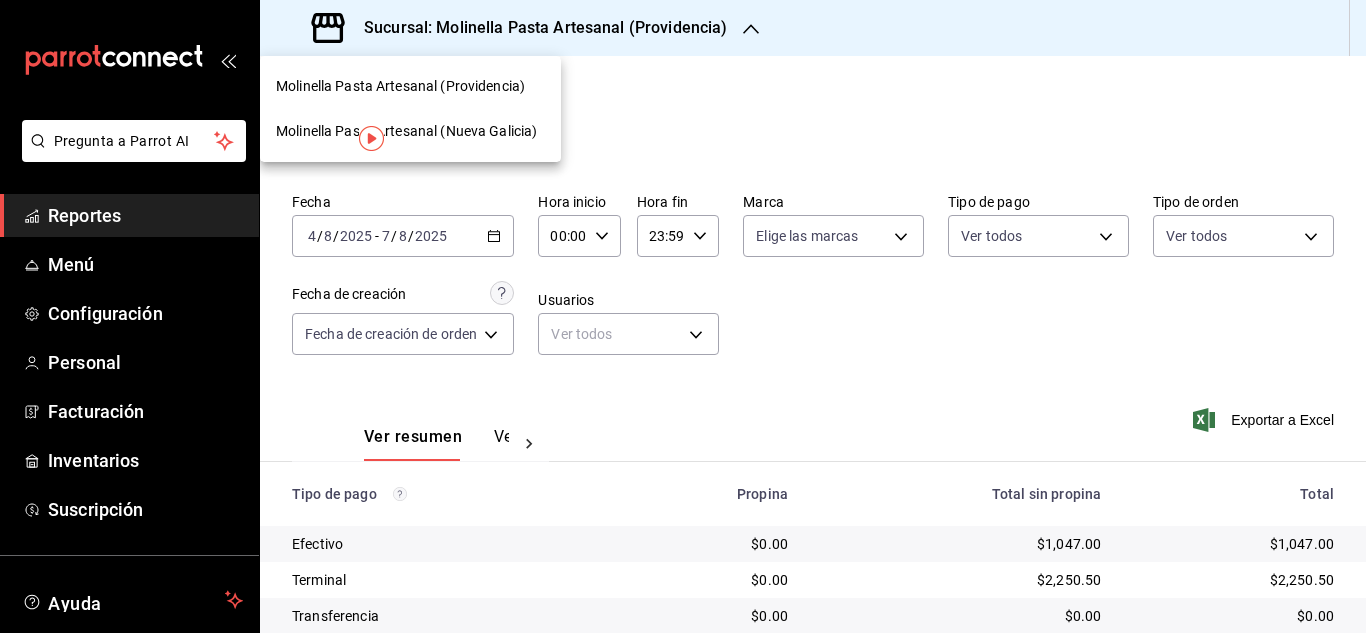 click on "Molinella Pasta Artesanal (Nueva Galicia)" at bounding box center [406, 131] 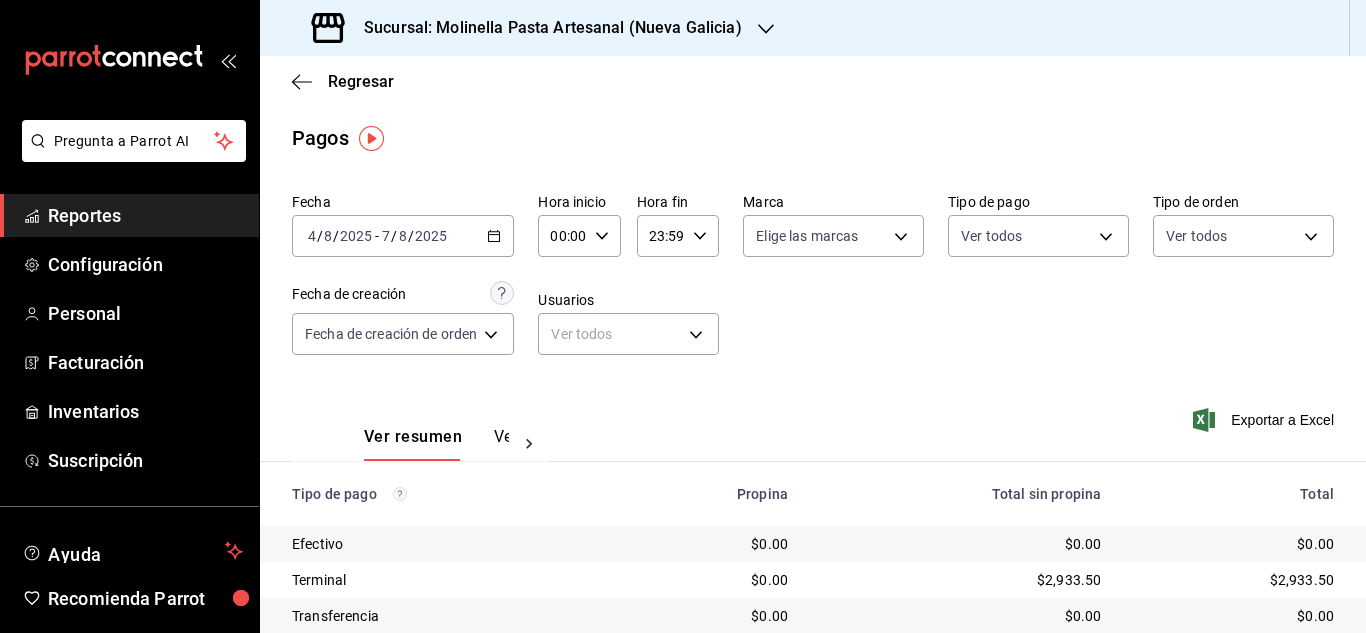 click on "Pagos" at bounding box center (813, 138) 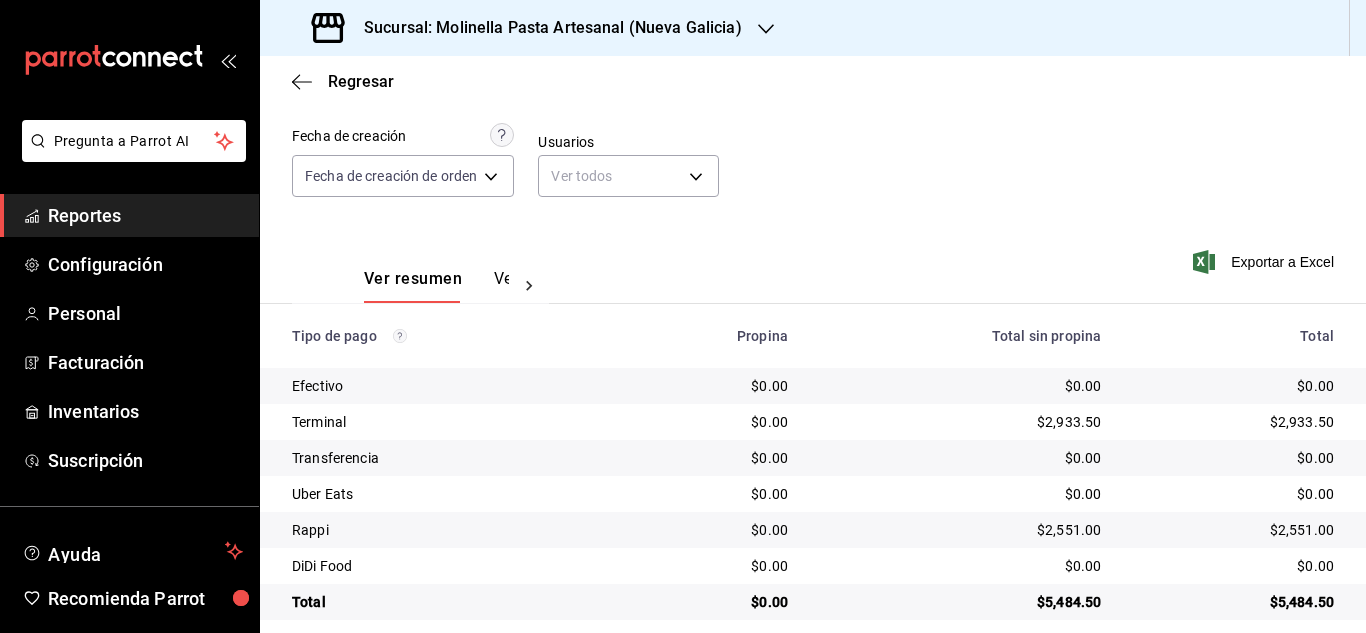 scroll, scrollTop: 178, scrollLeft: 0, axis: vertical 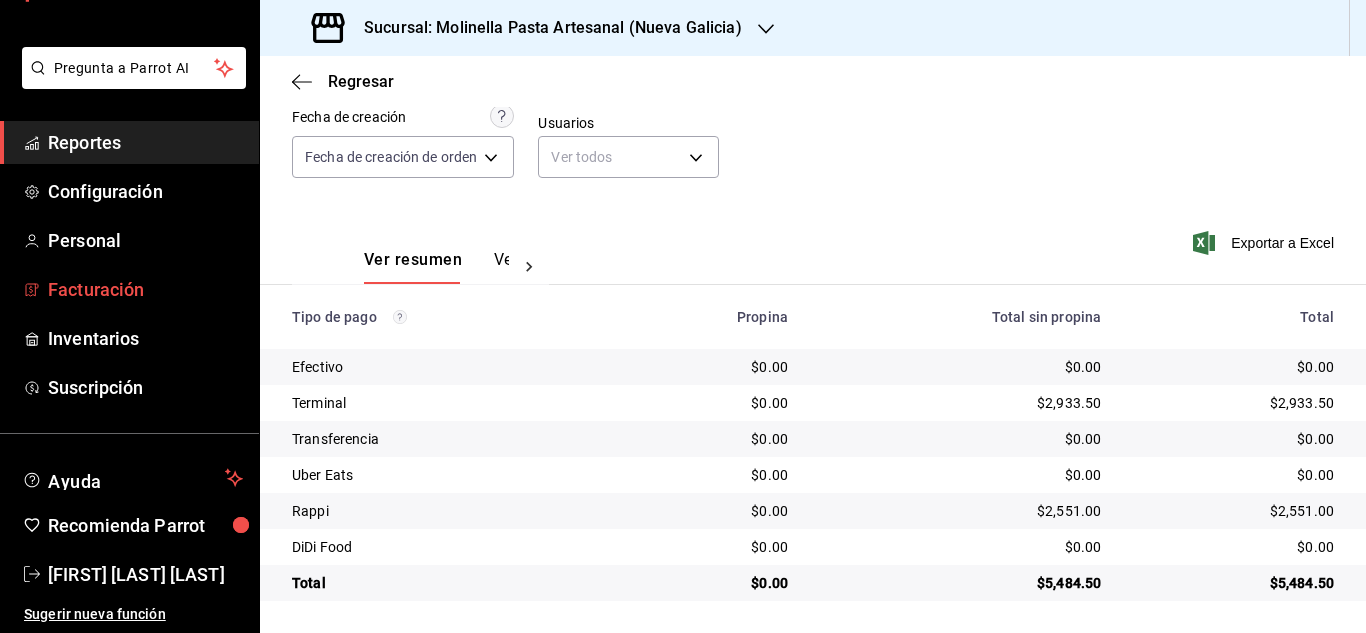 click on "Facturación" at bounding box center (145, 289) 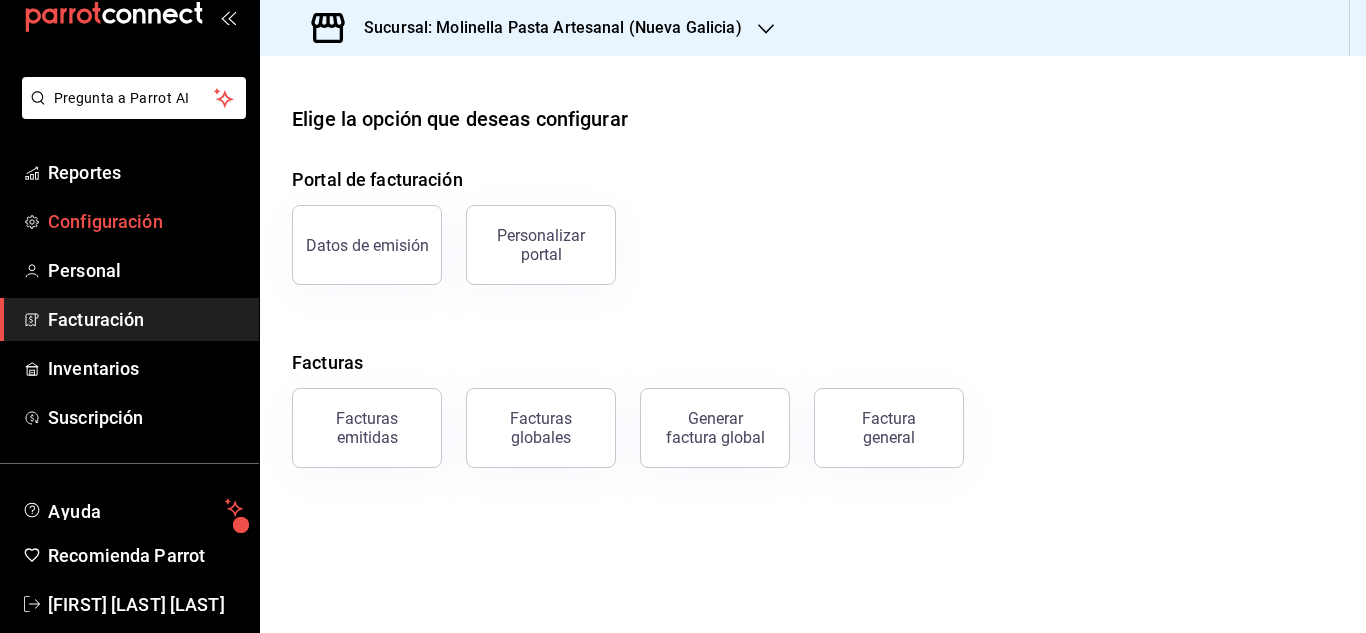 scroll, scrollTop: 73, scrollLeft: 0, axis: vertical 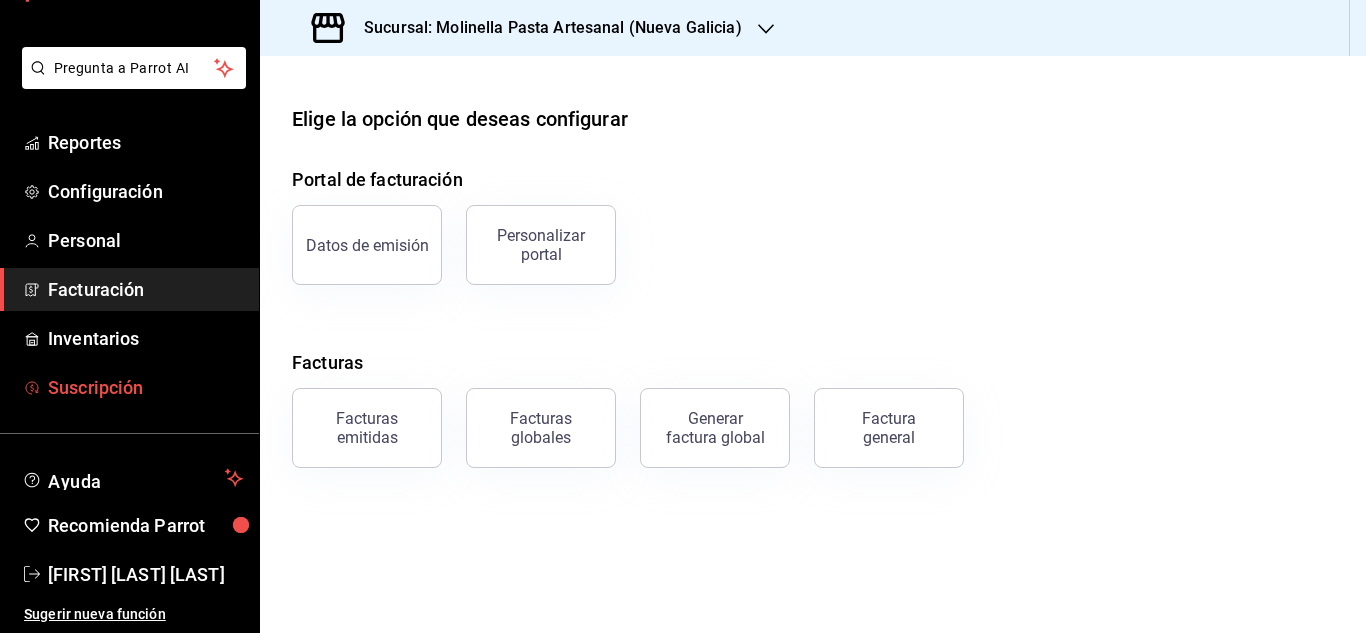 click on "Suscripción" at bounding box center [145, 387] 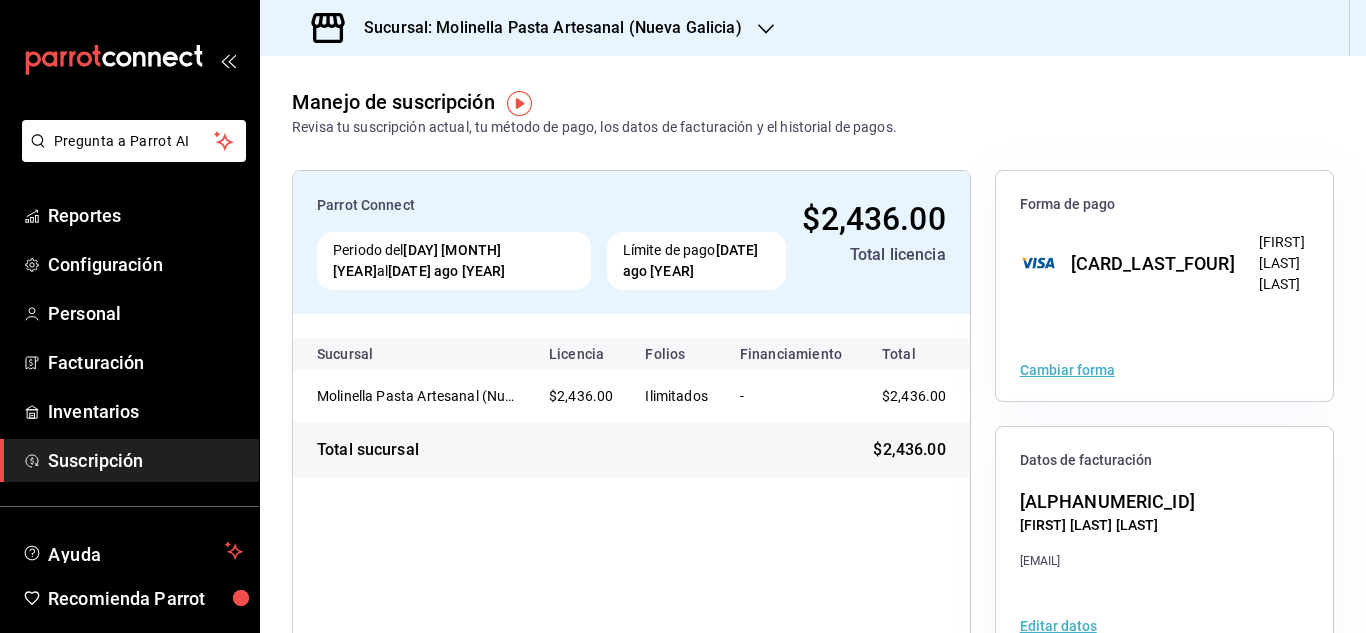 scroll, scrollTop: 0, scrollLeft: 0, axis: both 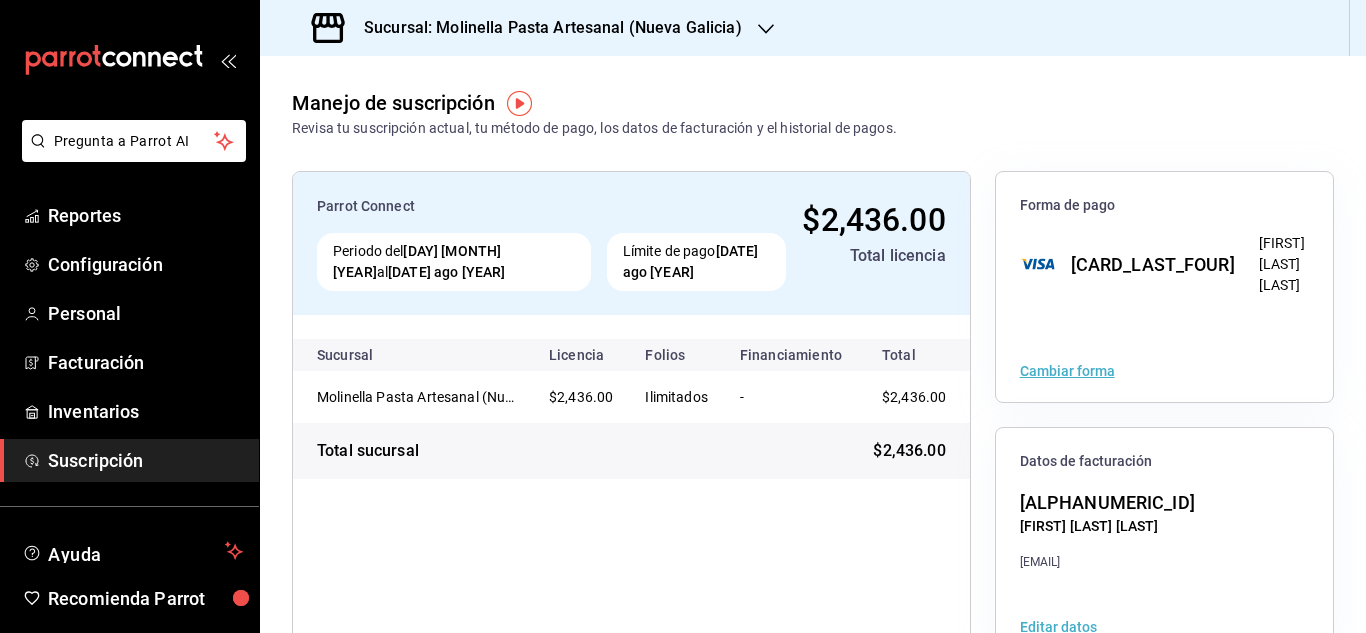 click on "Cambiar forma" at bounding box center (1067, 371) 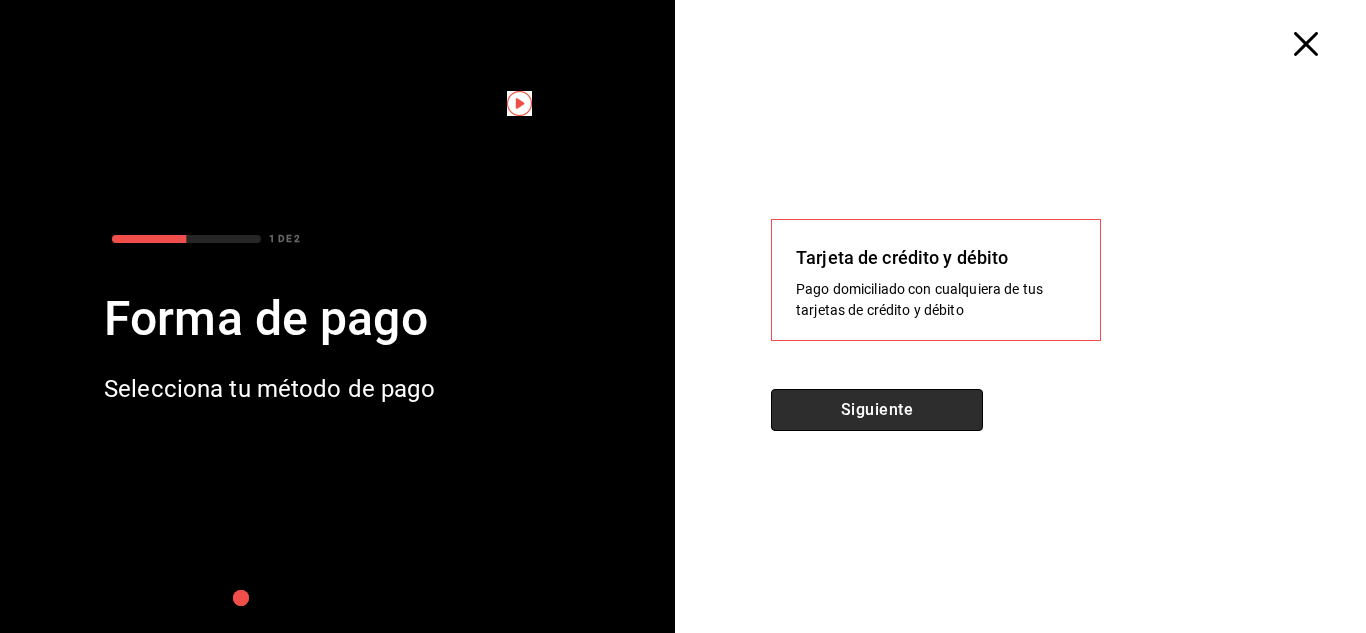 click on "Siguiente" at bounding box center (877, 410) 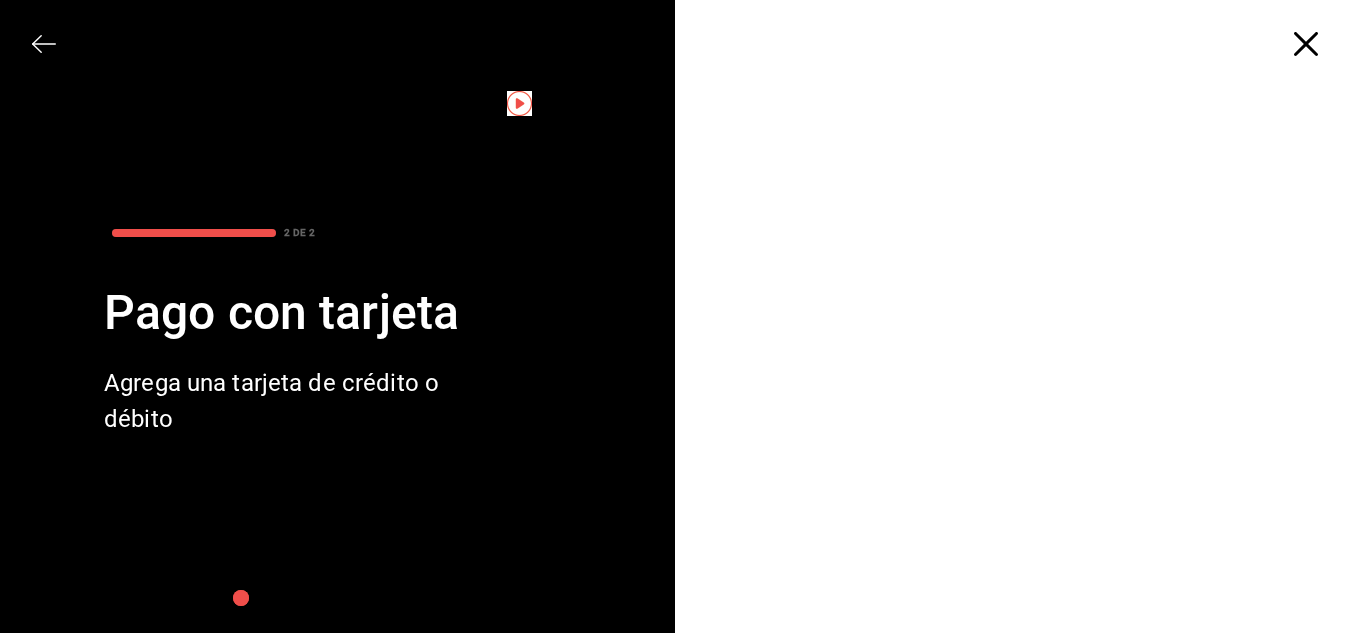 scroll, scrollTop: 61, scrollLeft: 0, axis: vertical 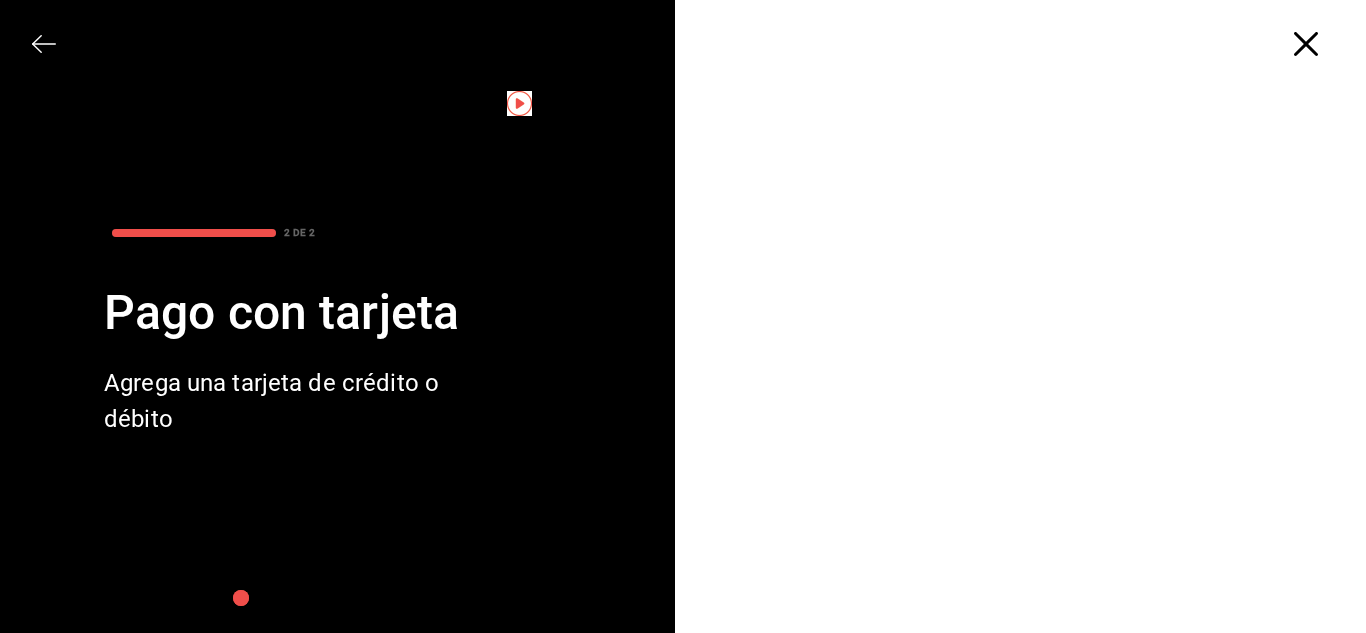 click 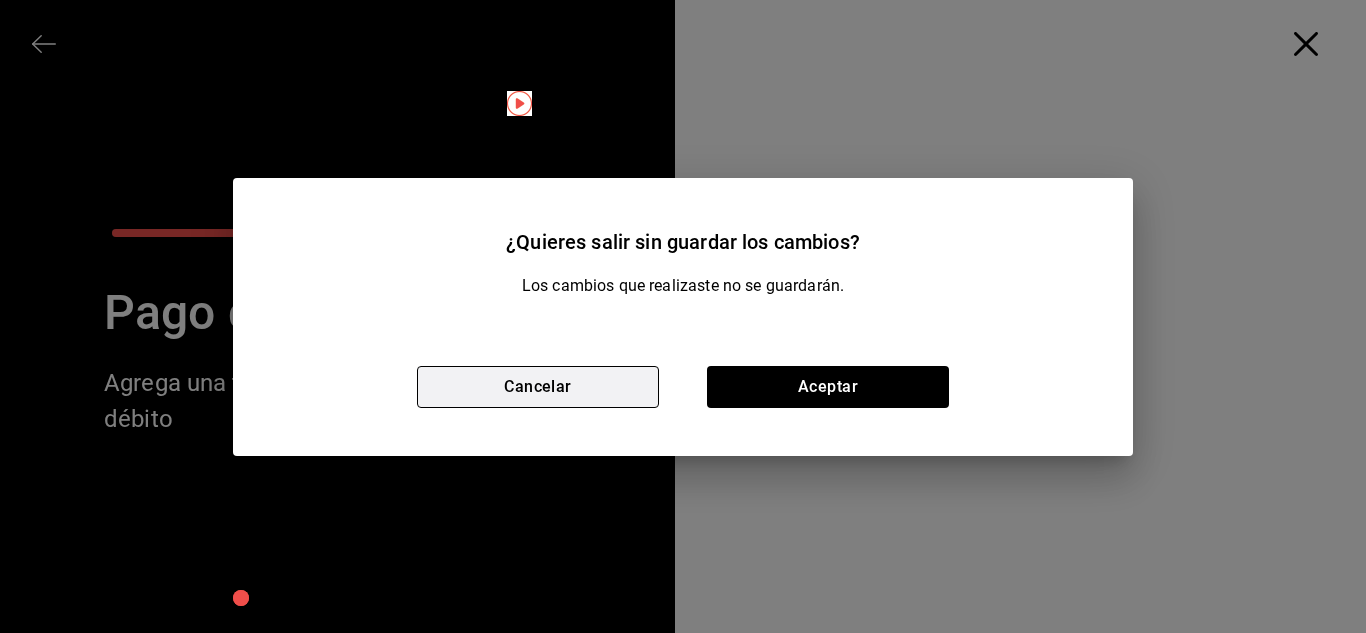 click on "Cancelar" at bounding box center [538, 387] 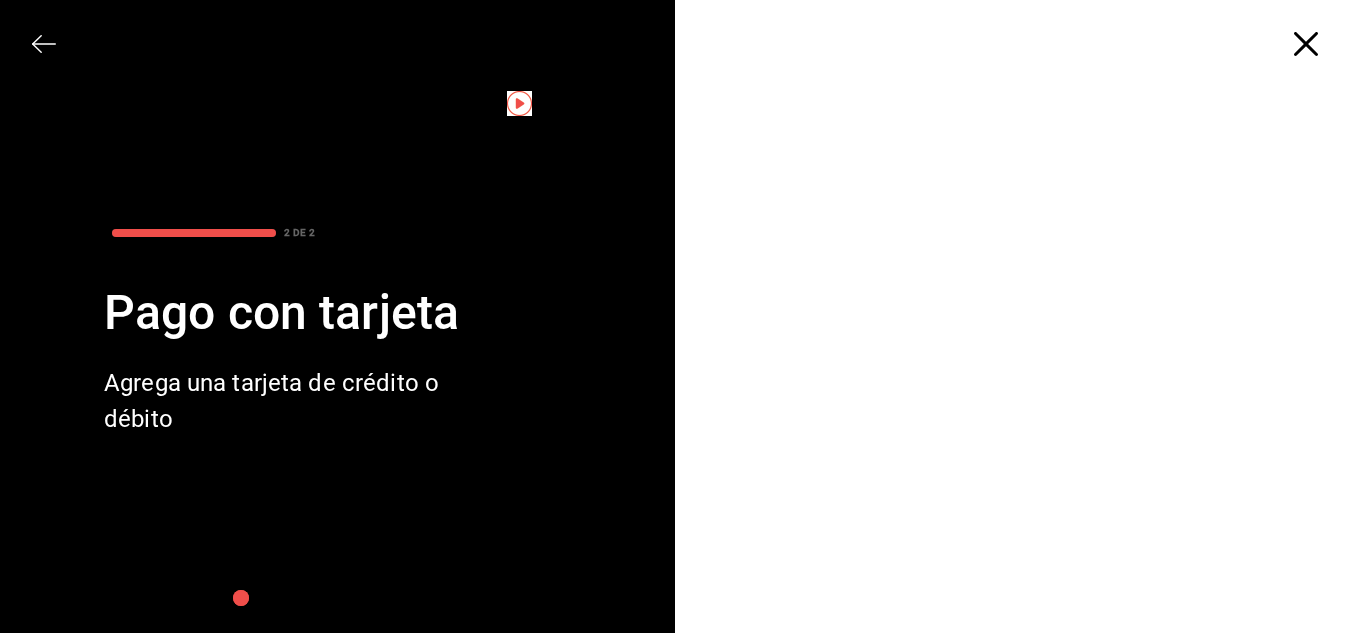 click on "2 DE 2 Pago con tarjeta Agrega una tarjeta de crédito o débito" at bounding box center (256, 316) 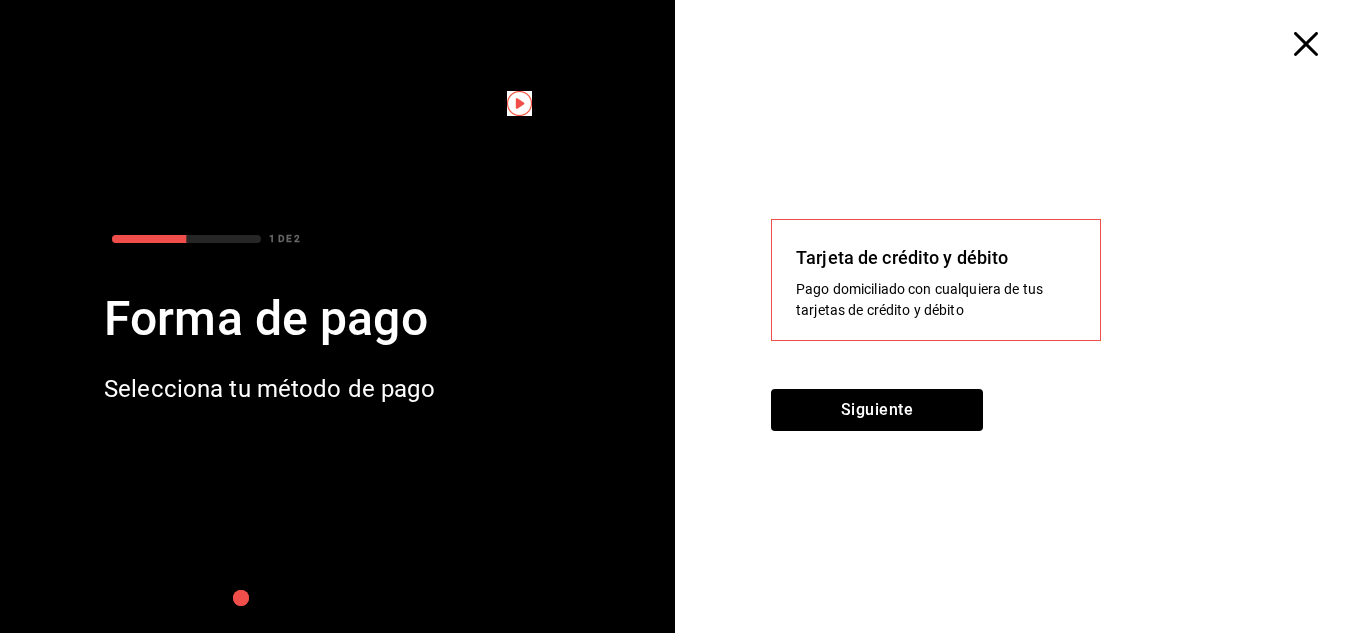 click at bounding box center [241, 121] 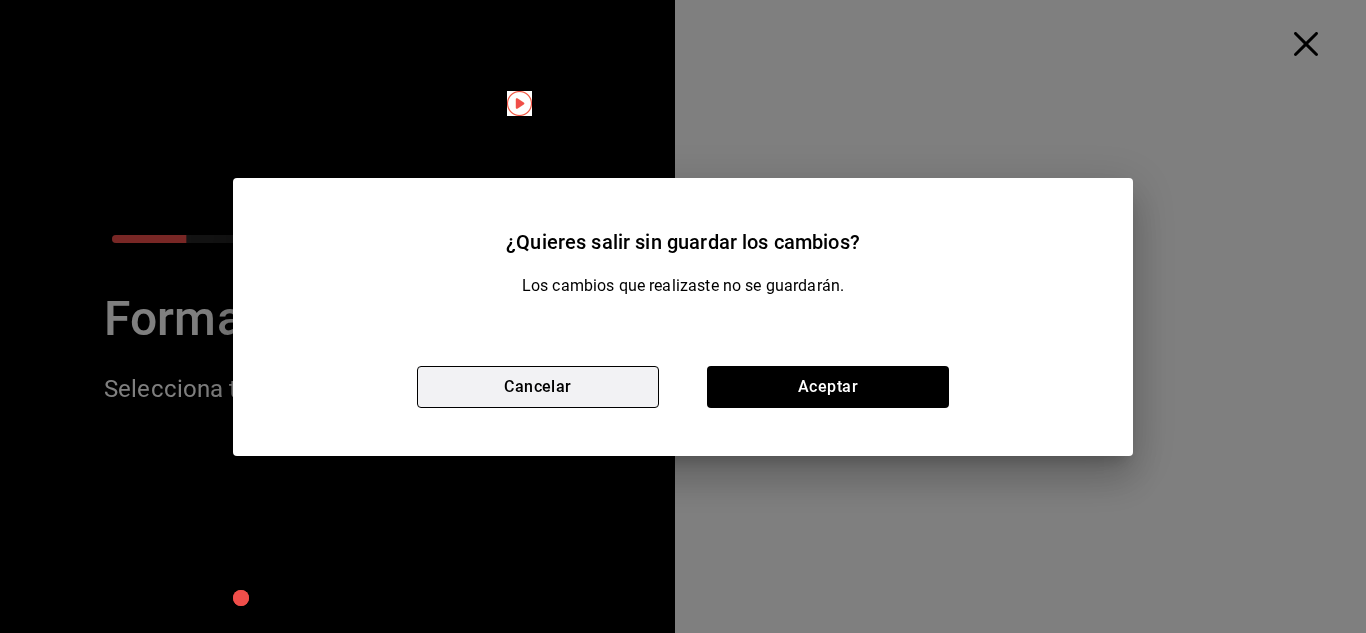 click on "Cancelar" at bounding box center [538, 387] 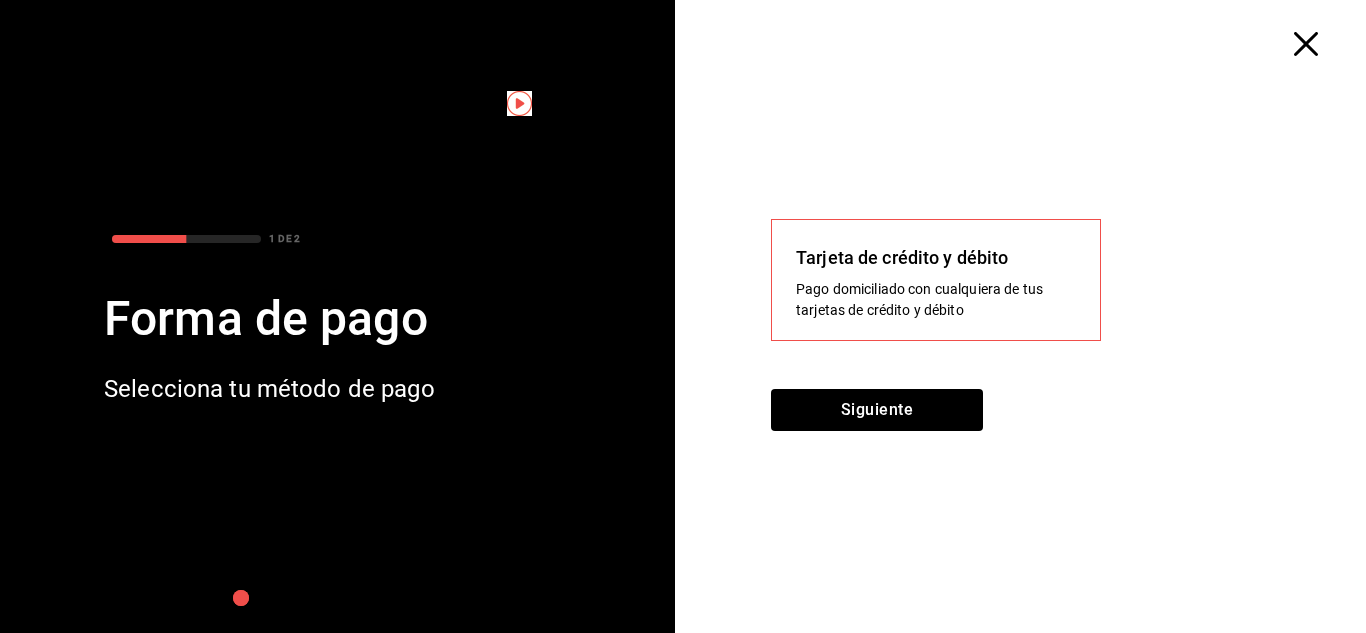 click 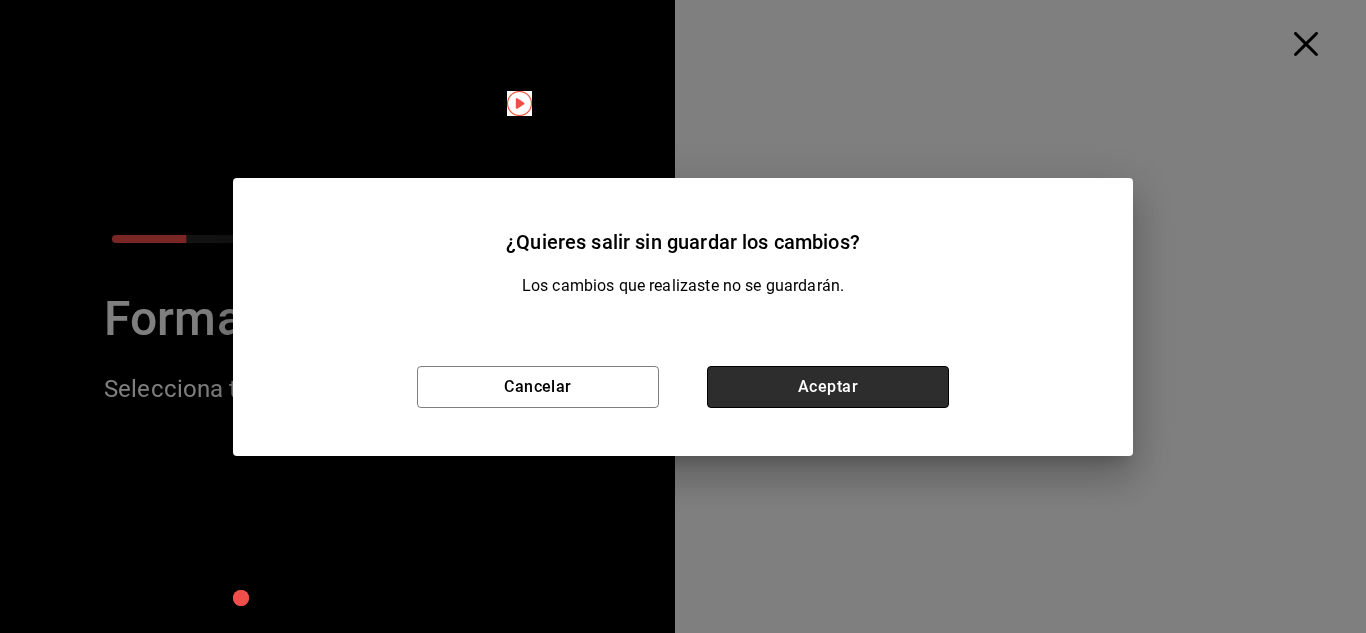 click on "Aceptar" at bounding box center (828, 387) 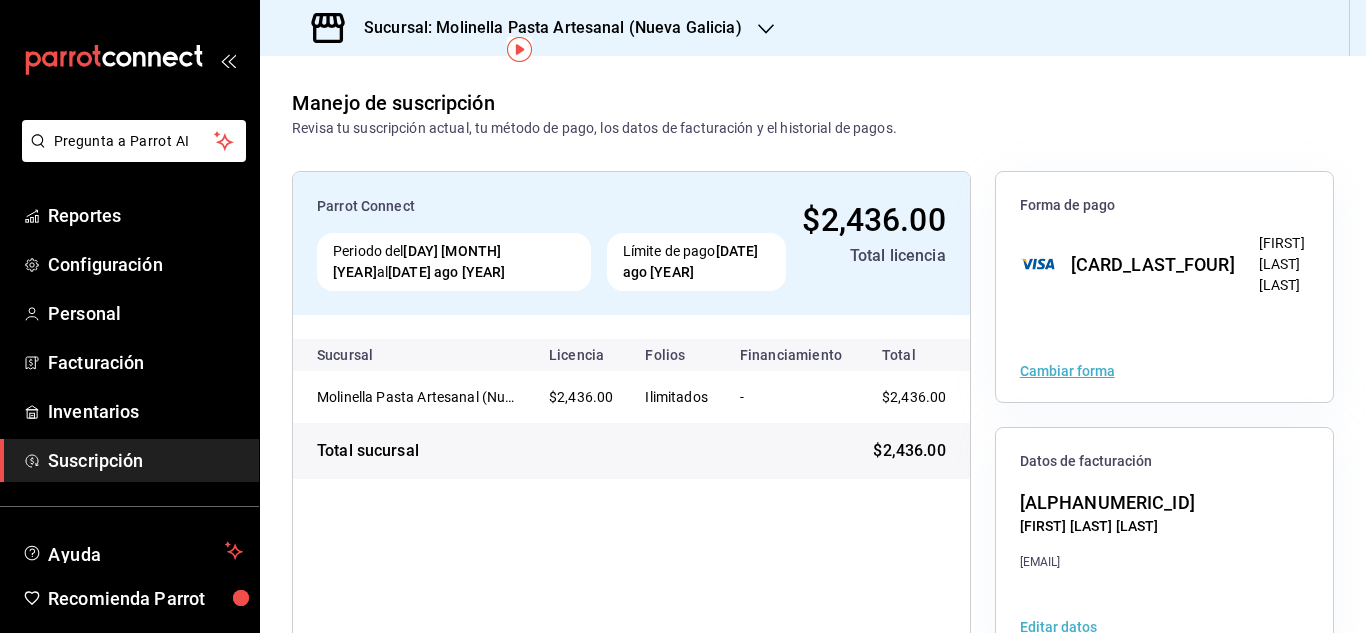 scroll, scrollTop: 100, scrollLeft: 0, axis: vertical 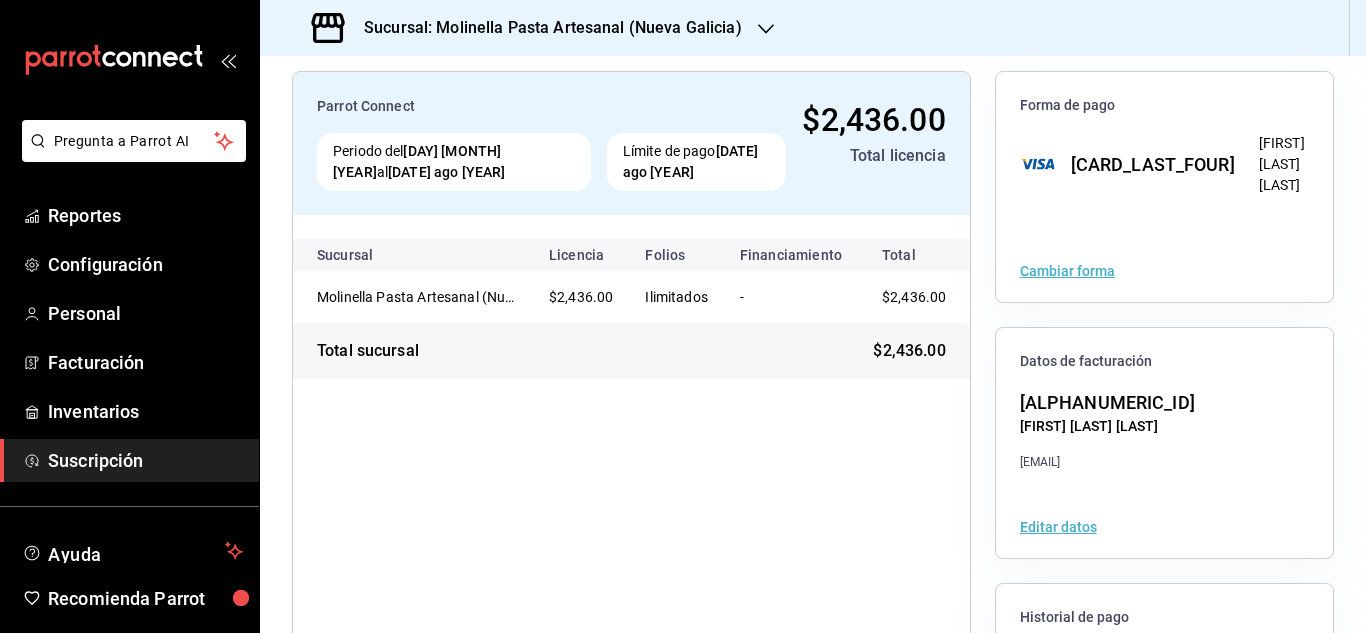 click on "Cambiar forma" at bounding box center (1067, 271) 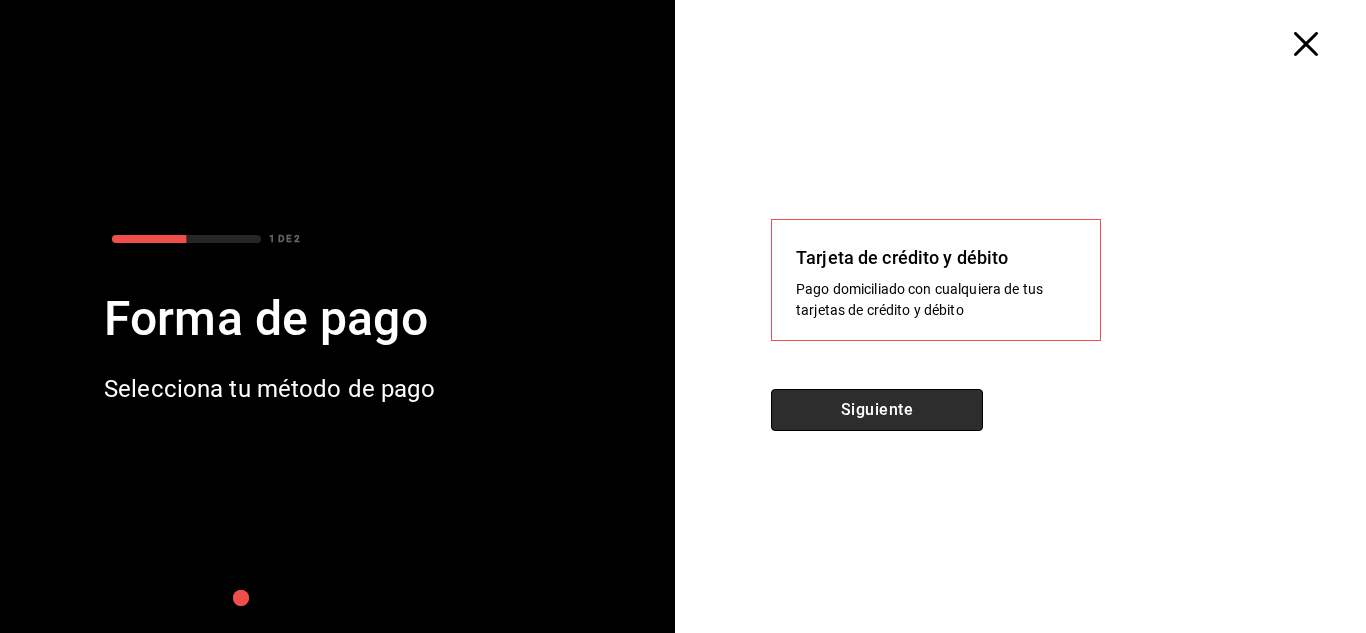click on "Siguiente" at bounding box center (877, 410) 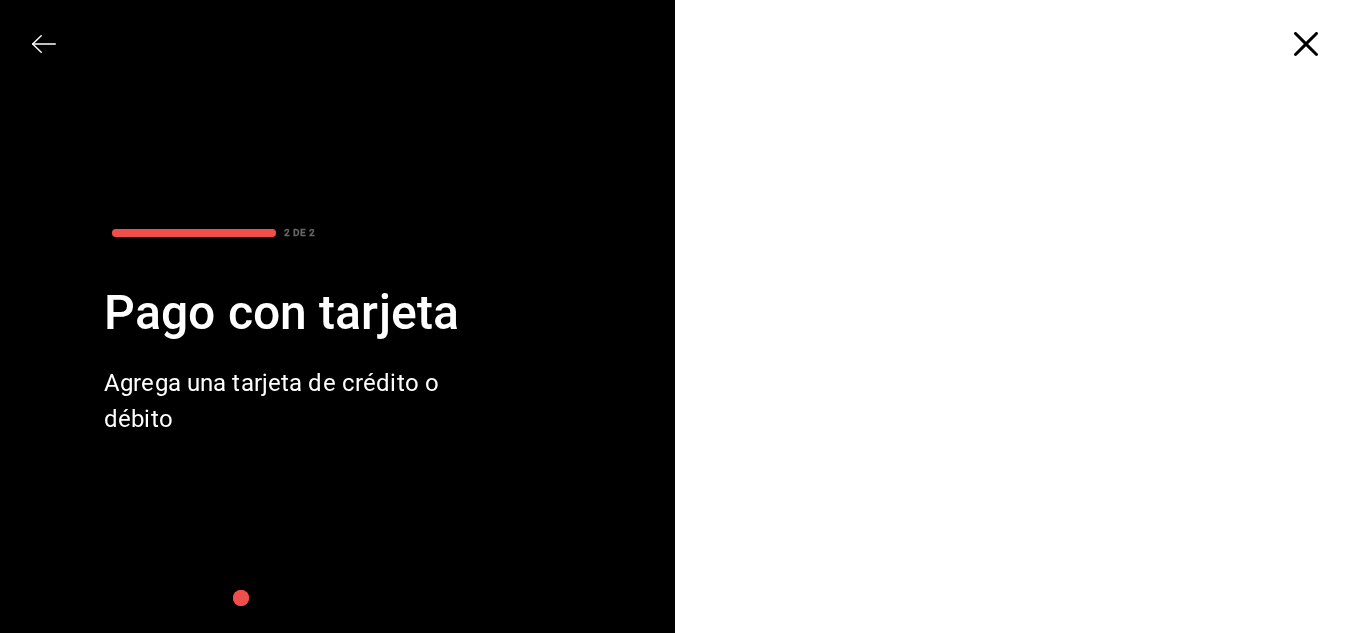 scroll, scrollTop: 0, scrollLeft: 0, axis: both 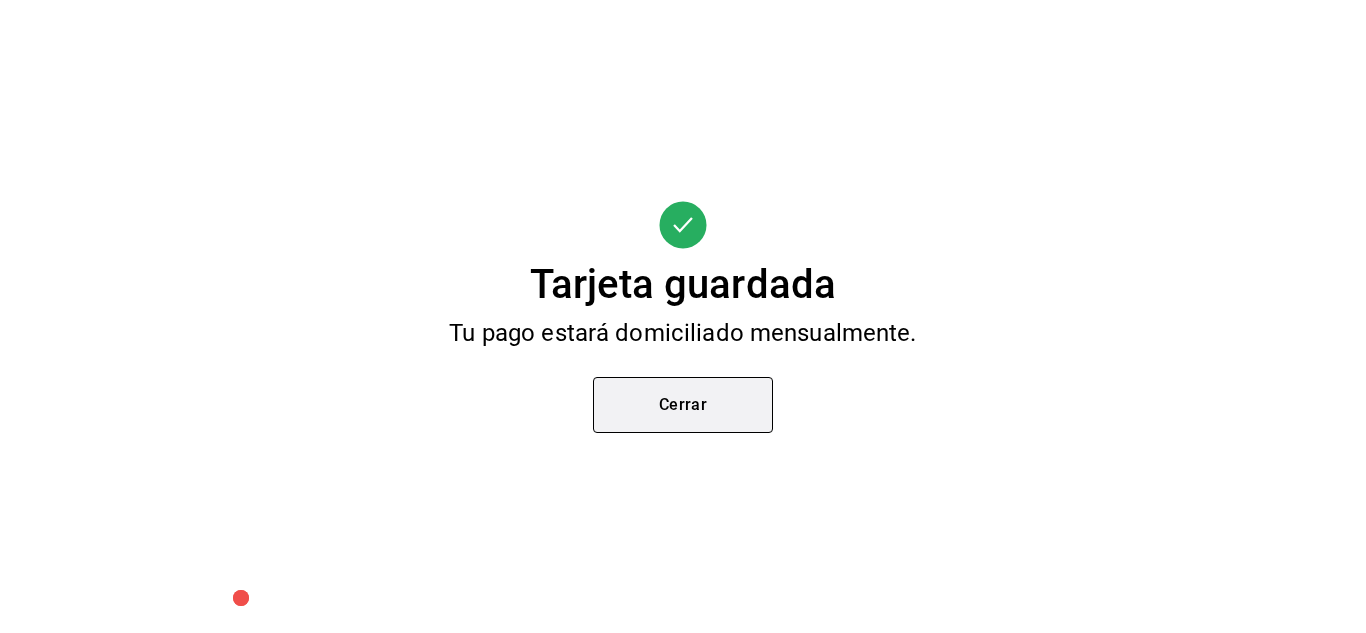 click on "Cerrar" at bounding box center [683, 405] 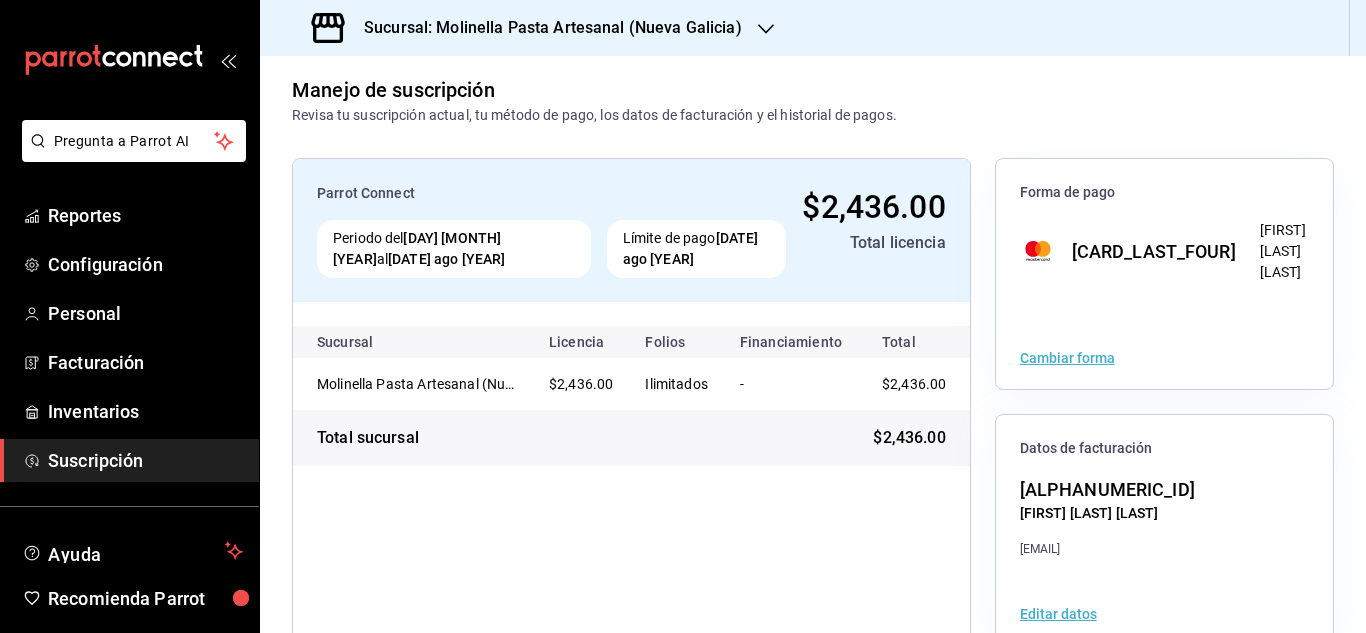 scroll, scrollTop: 100, scrollLeft: 0, axis: vertical 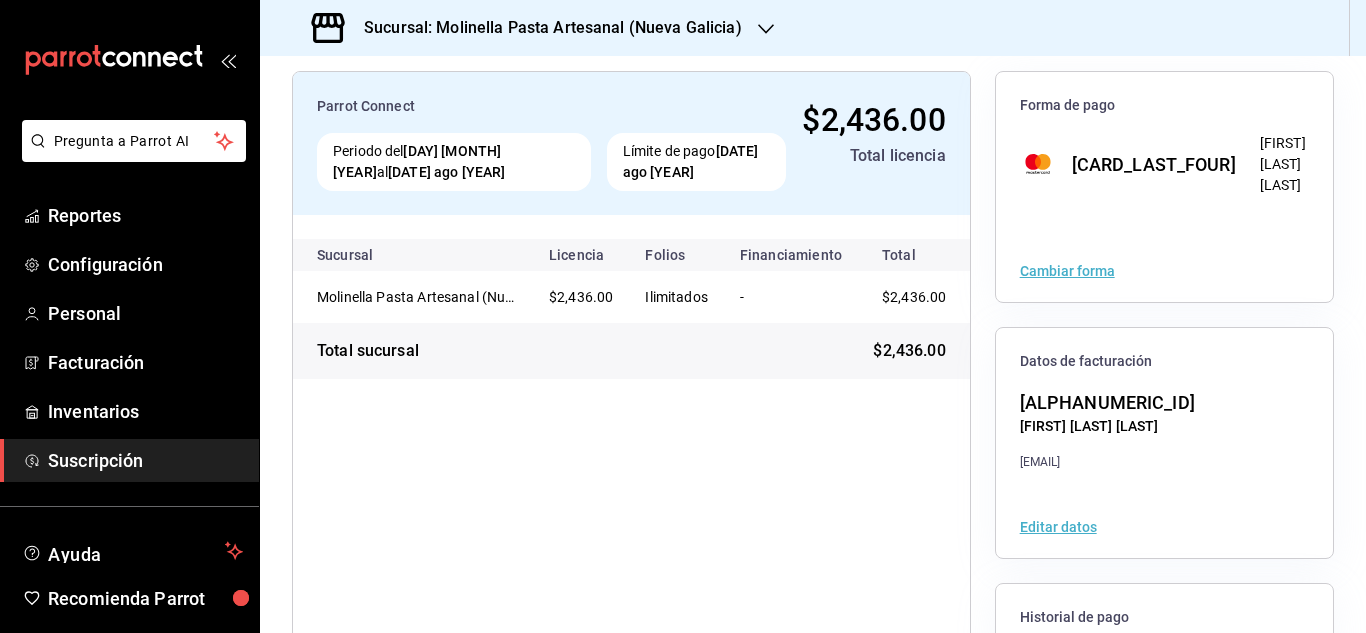 click on "Sucursal: Molinella Pasta Artesanal (Nueva Galicia)" at bounding box center [529, 28] 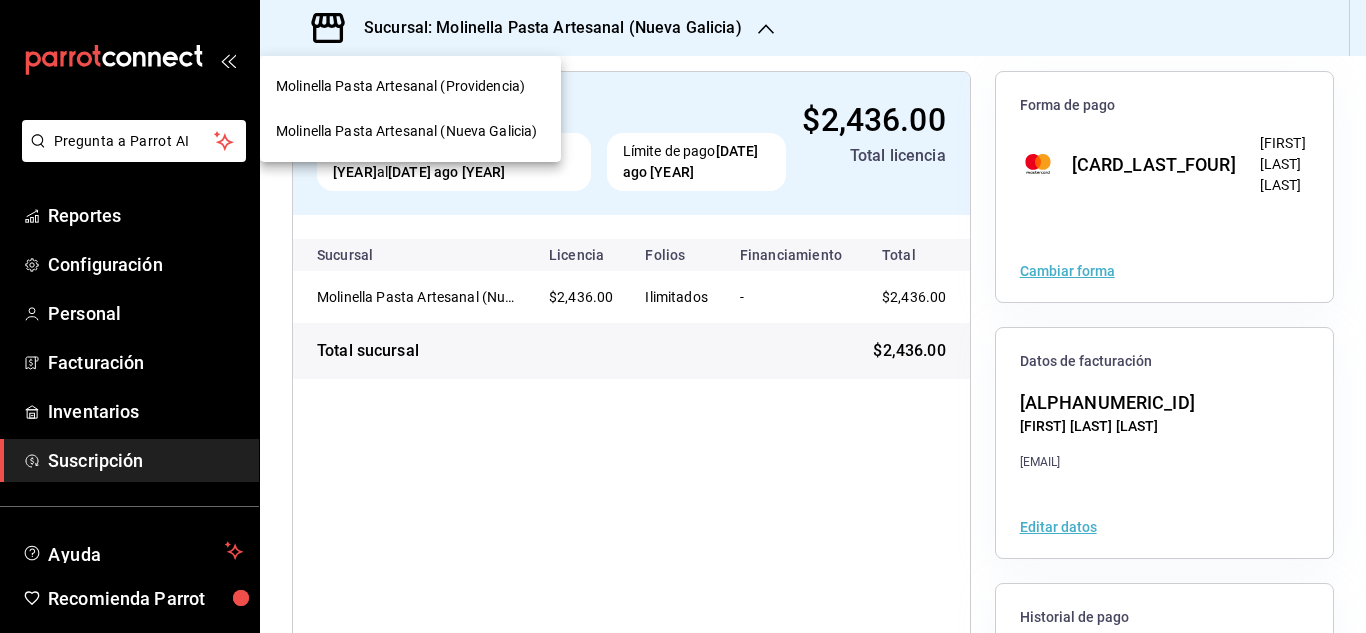 click at bounding box center [683, 316] 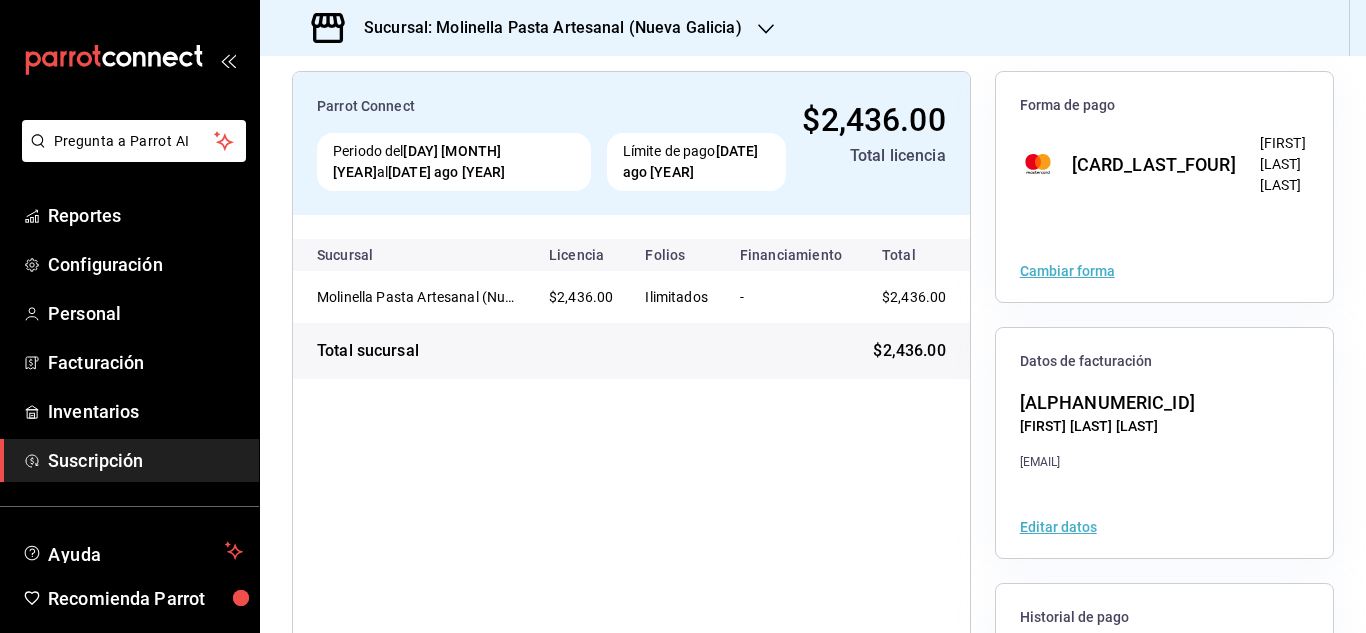click on "Sucursal: Molinella Pasta Artesanal (Nueva Galicia)" at bounding box center [529, 28] 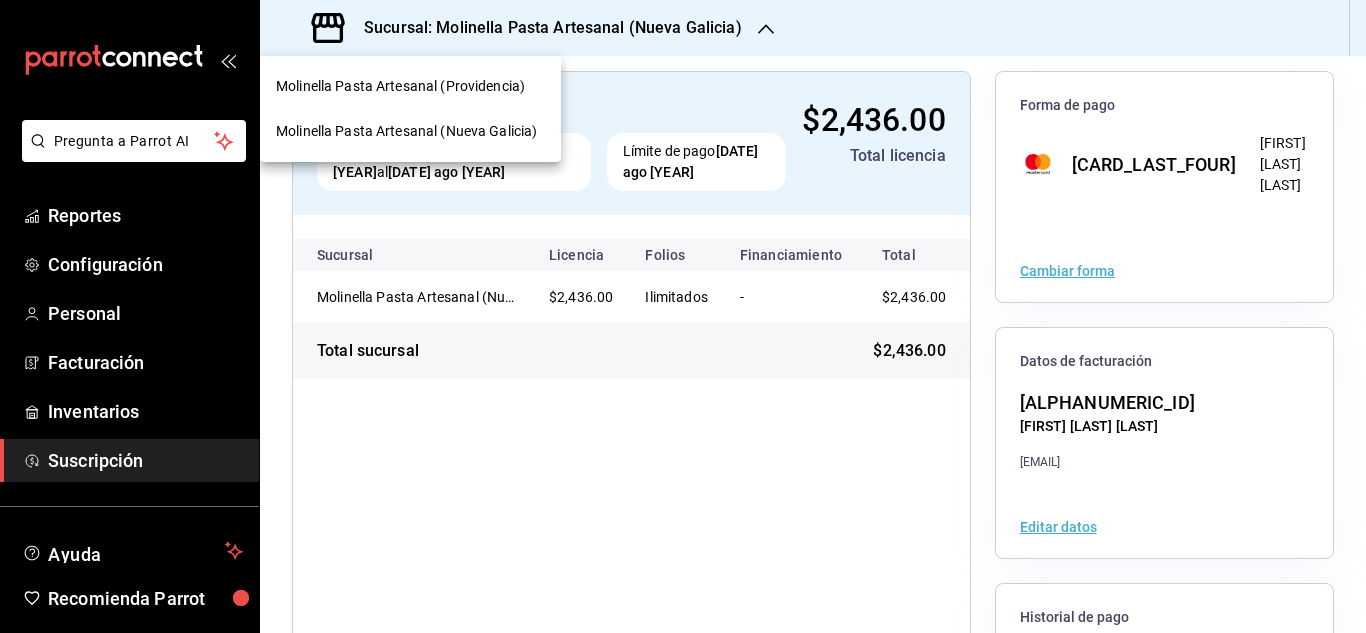 click on "Molinella Pasta Artesanal (Providencia)" at bounding box center [400, 86] 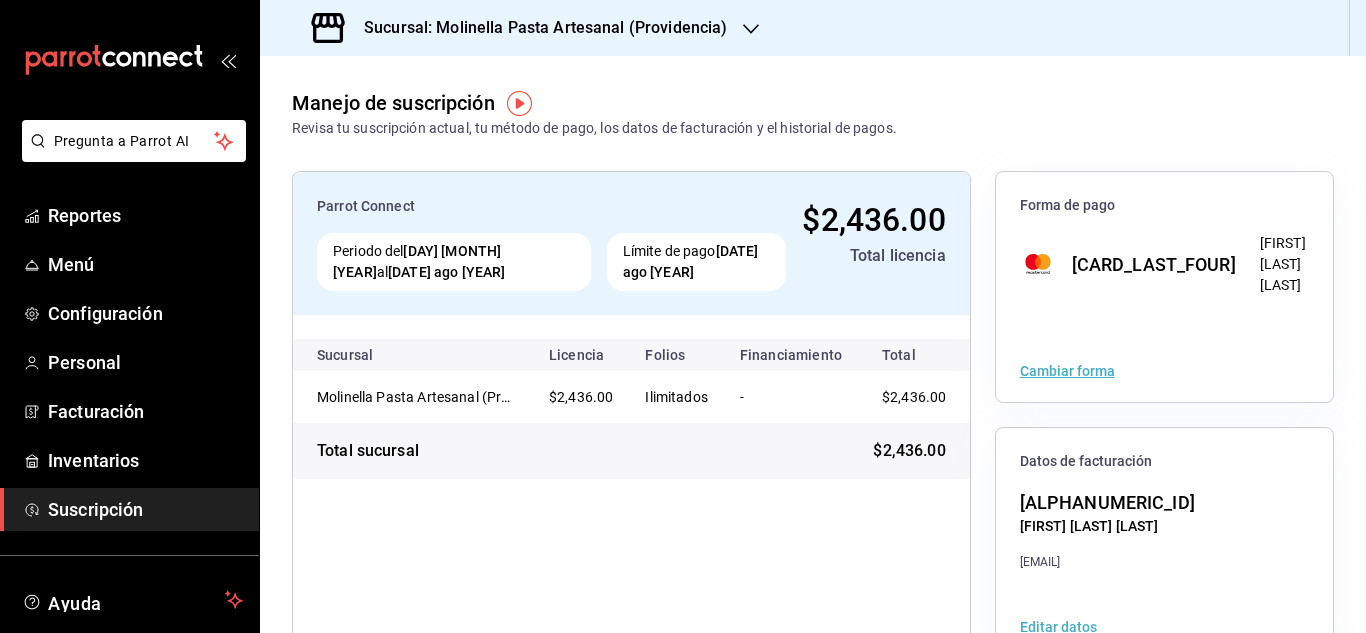 click on "Cambiar forma" at bounding box center (1067, 371) 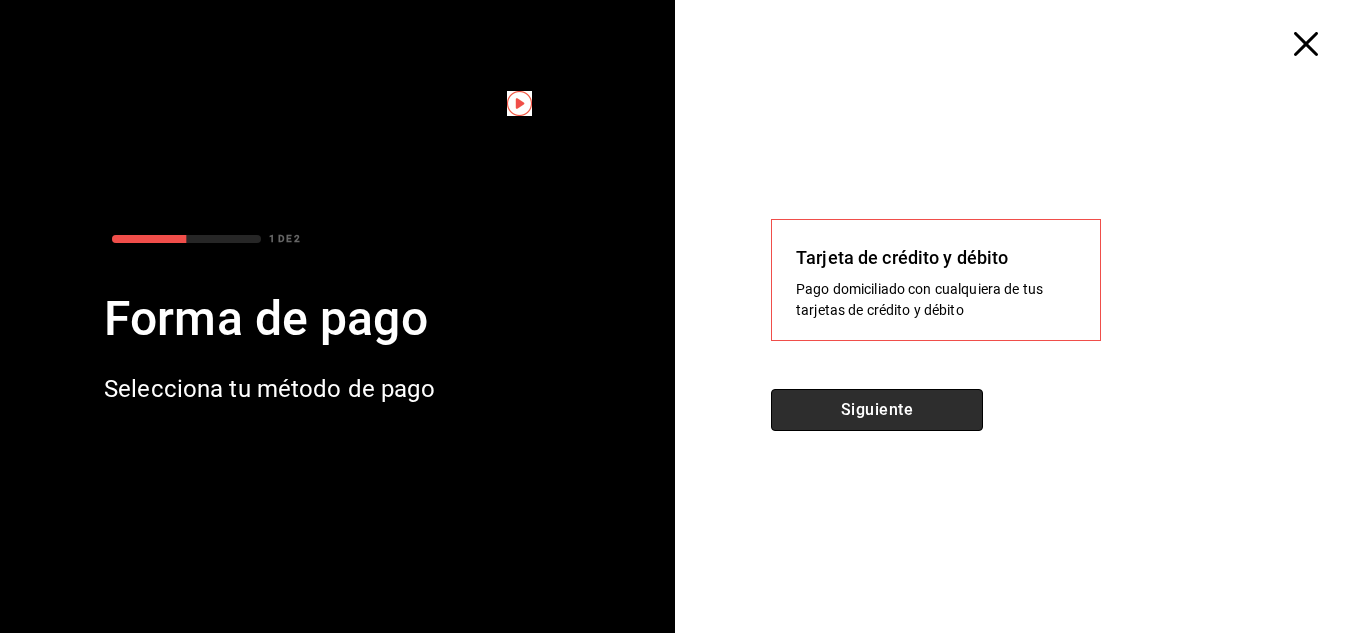 click on "Siguiente" at bounding box center [877, 410] 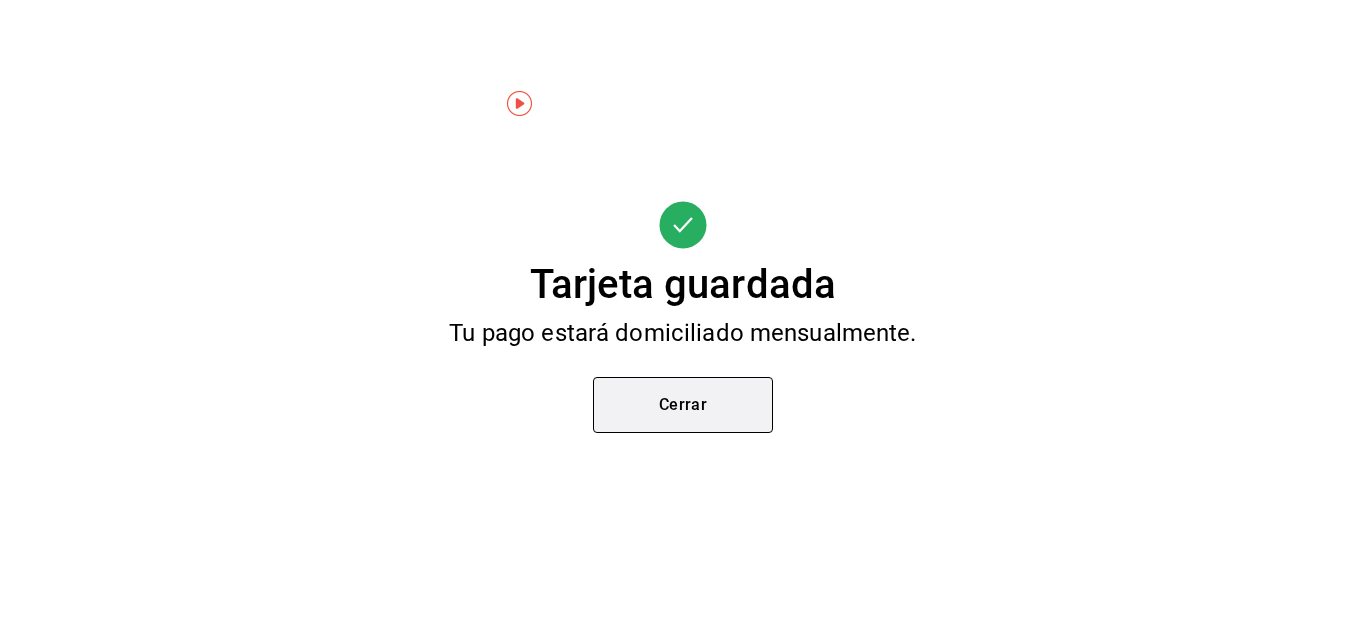 click on "Cerrar" at bounding box center (683, 405) 